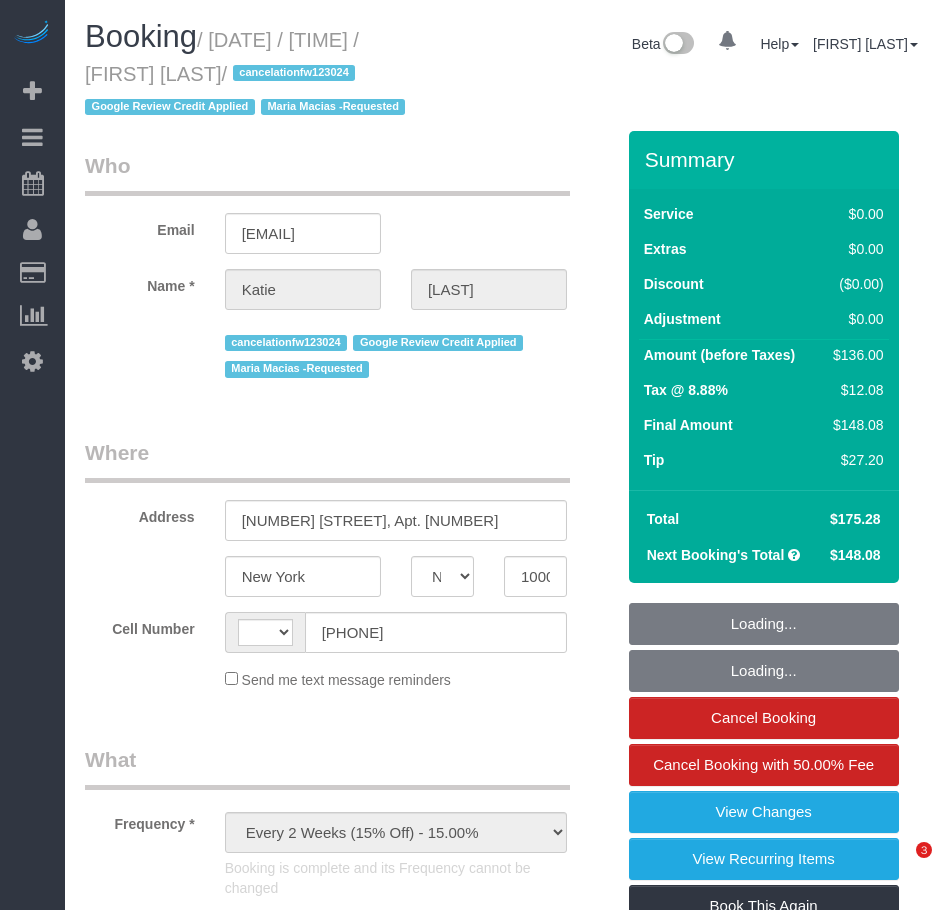 select on "NY" 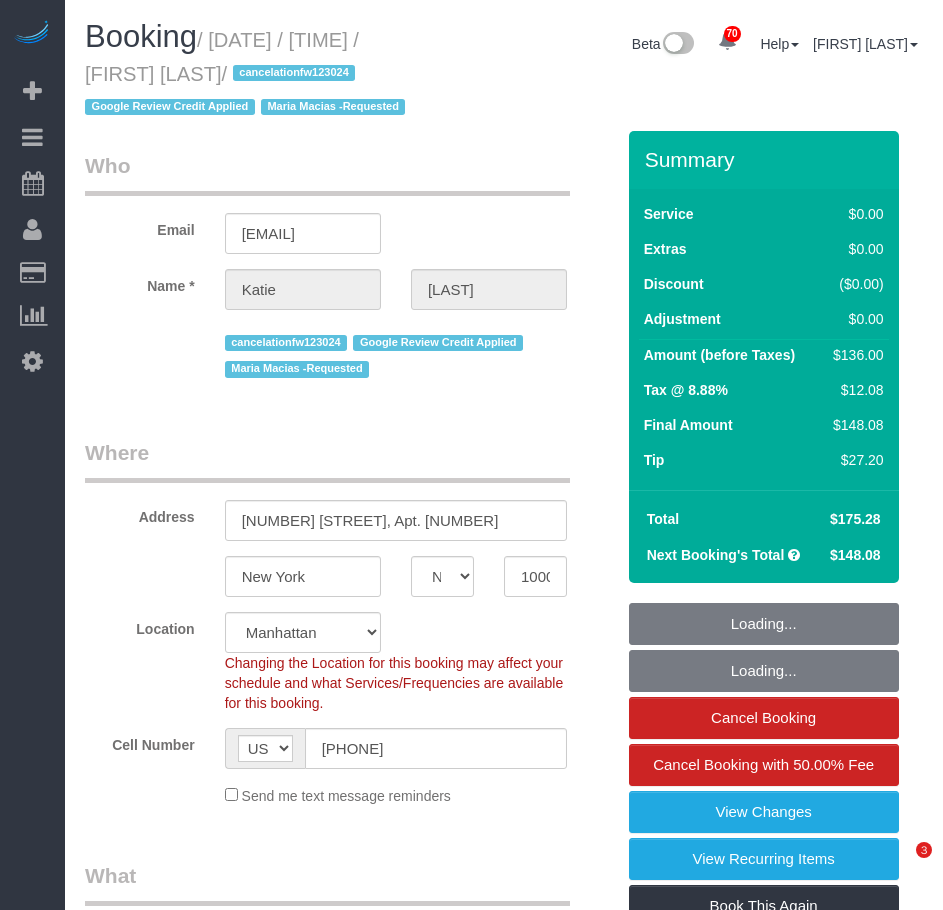 select on "object:1524" 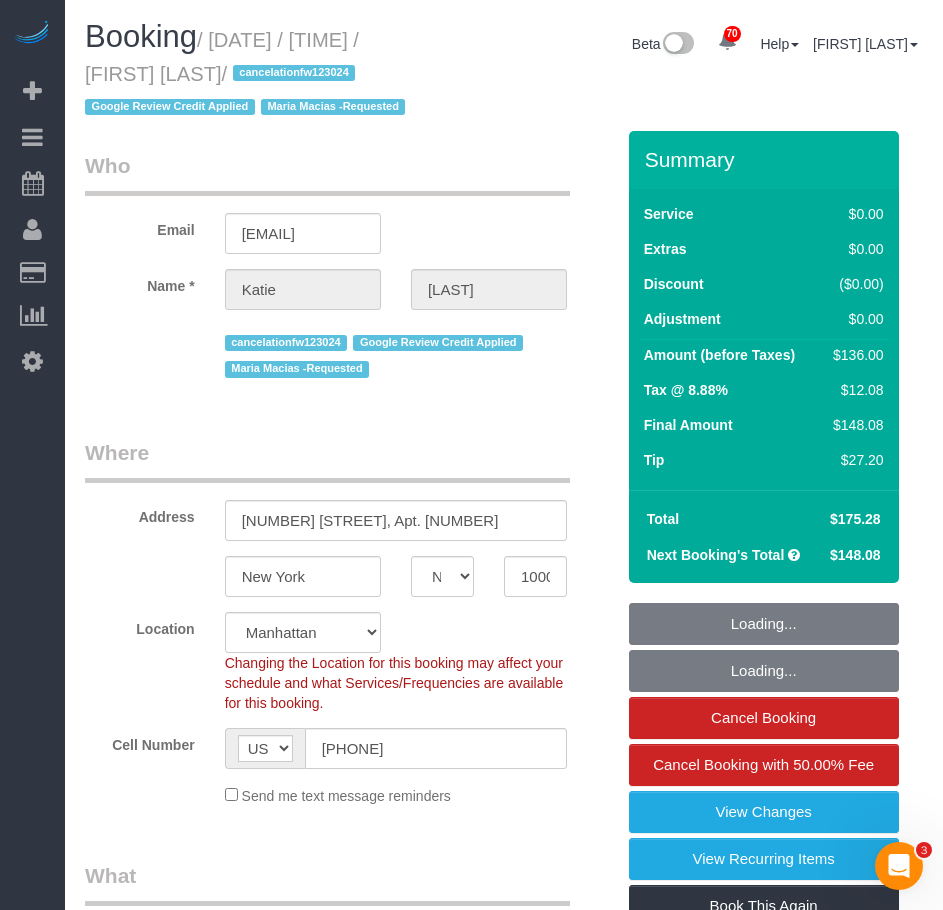 scroll, scrollTop: 0, scrollLeft: 0, axis: both 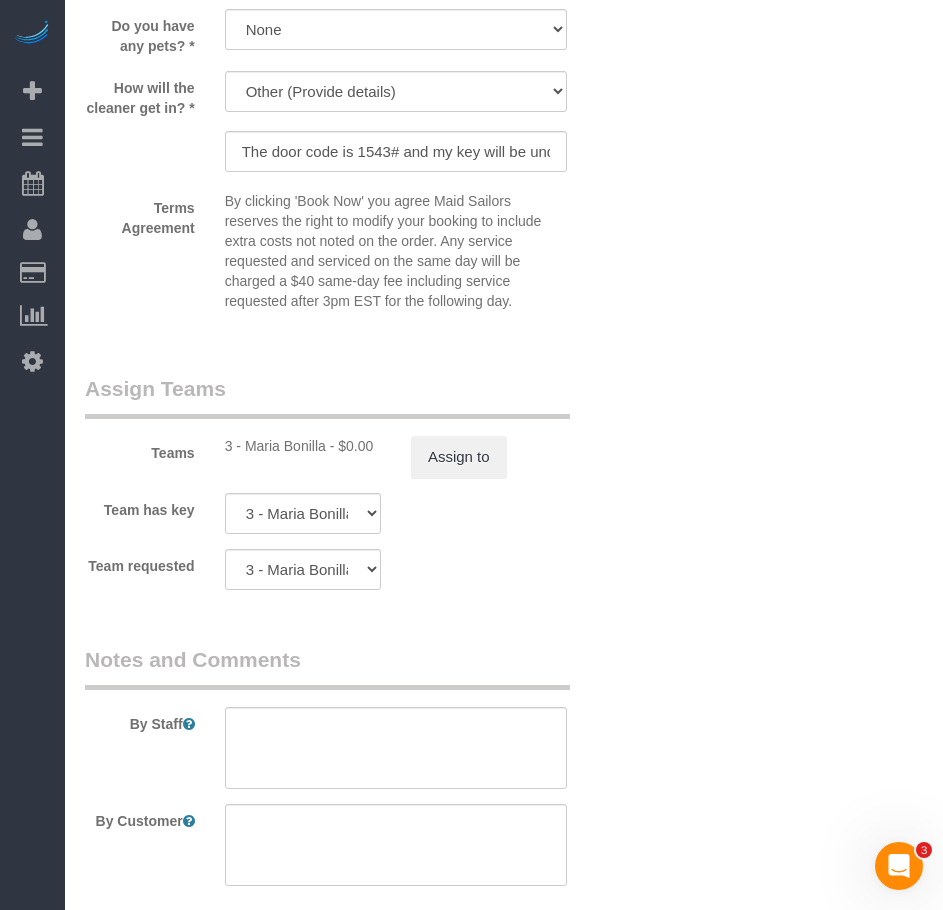 drag, startPoint x: 249, startPoint y: 505, endPoint x: 325, endPoint y: 499, distance: 76.23647 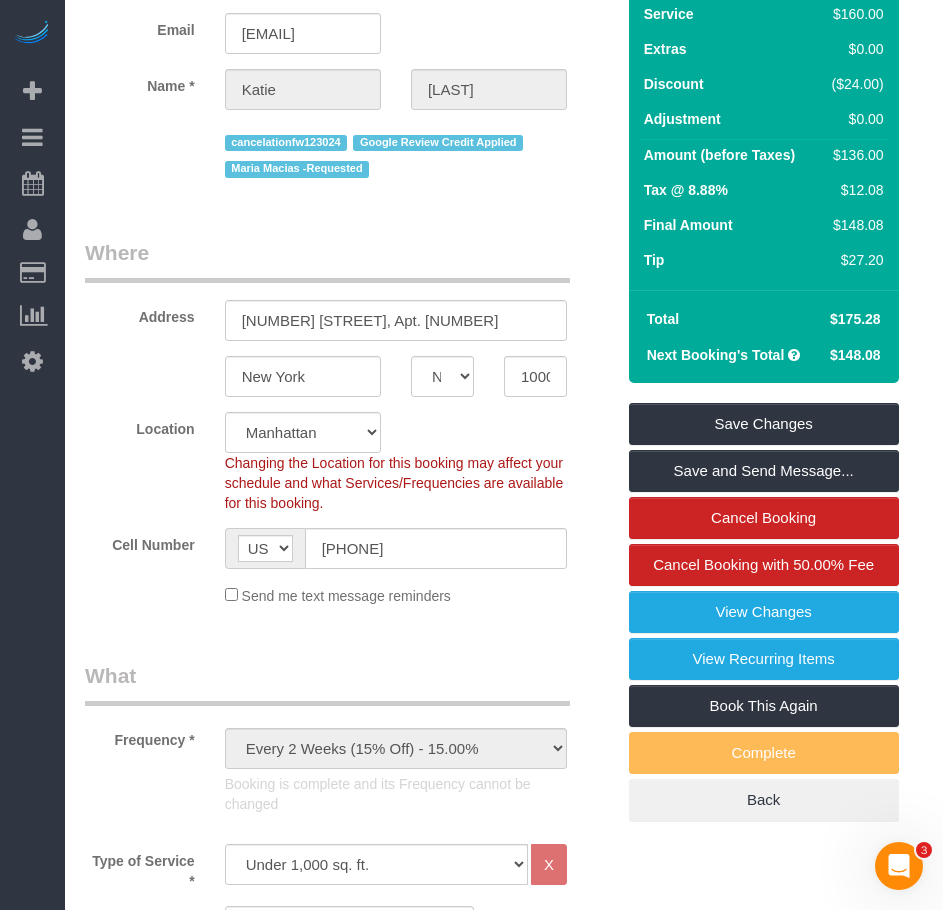 scroll, scrollTop: 0, scrollLeft: 0, axis: both 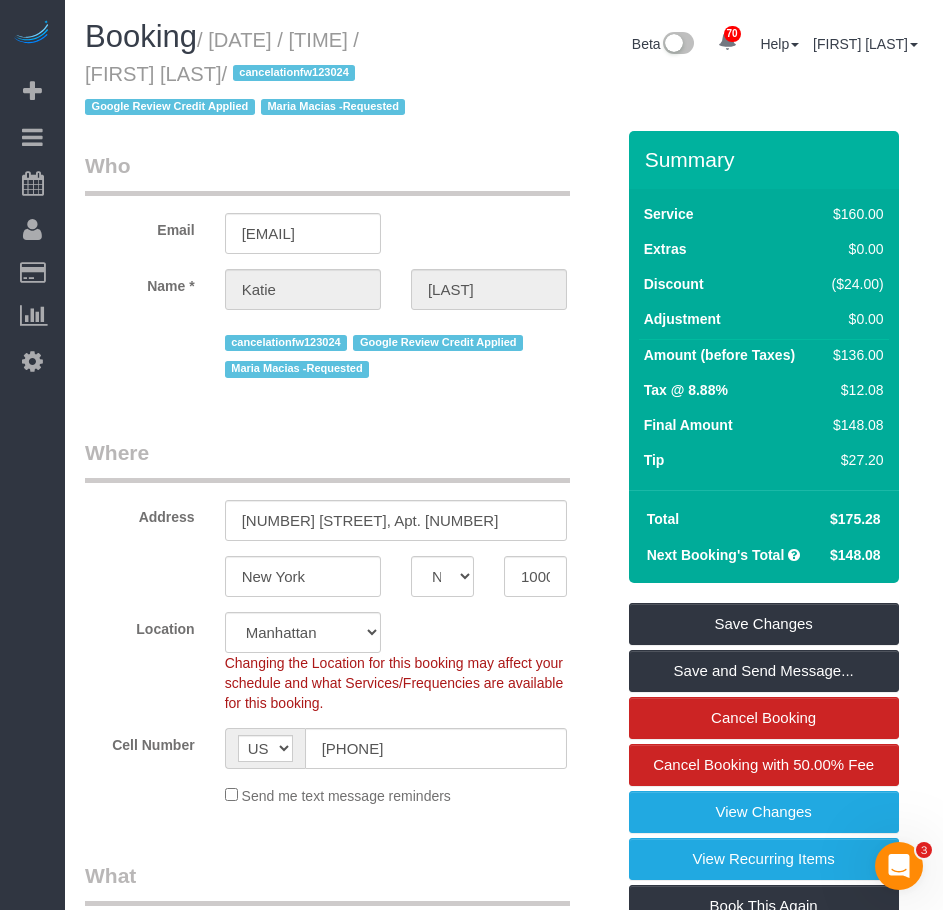 drag, startPoint x: 170, startPoint y: 79, endPoint x: 281, endPoint y: 67, distance: 111.64677 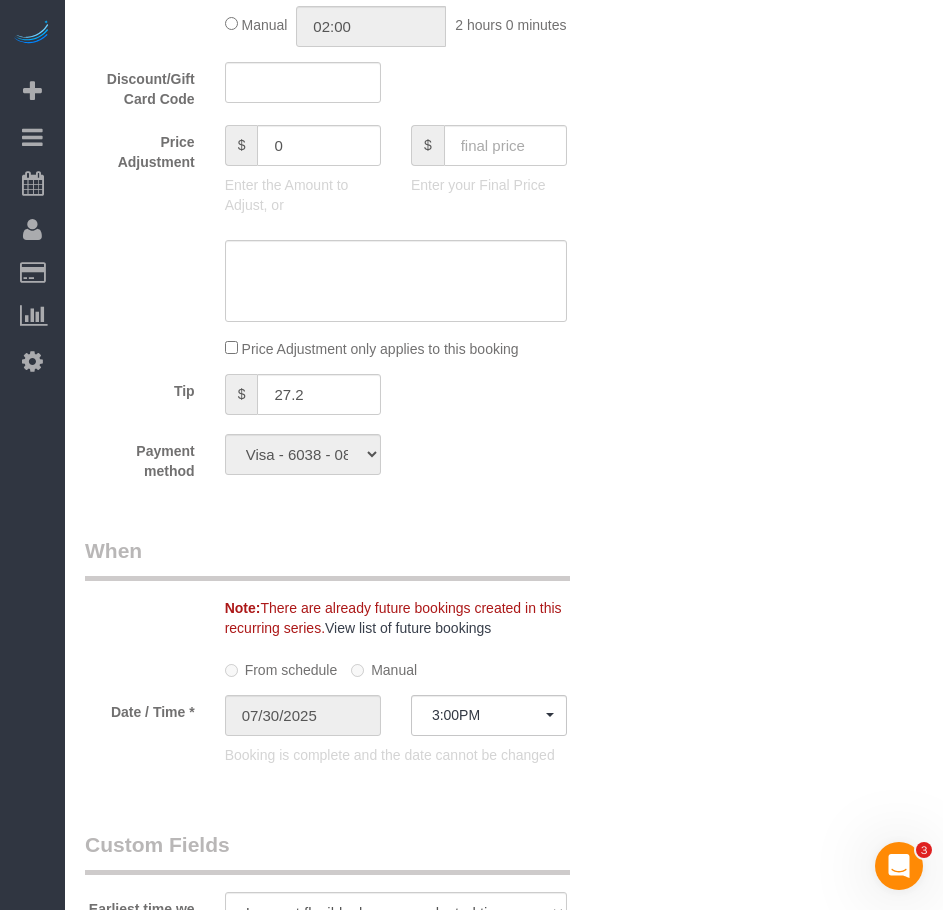 scroll, scrollTop: 1677, scrollLeft: 0, axis: vertical 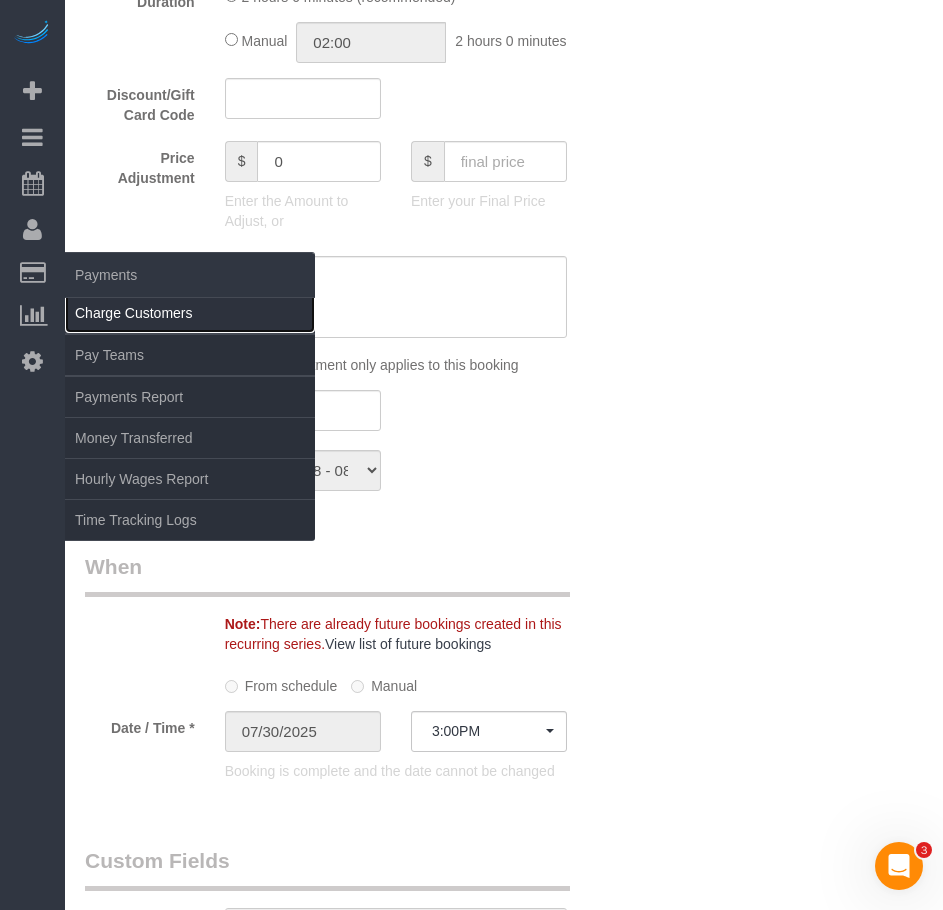 click on "Charge Customers" at bounding box center [190, 313] 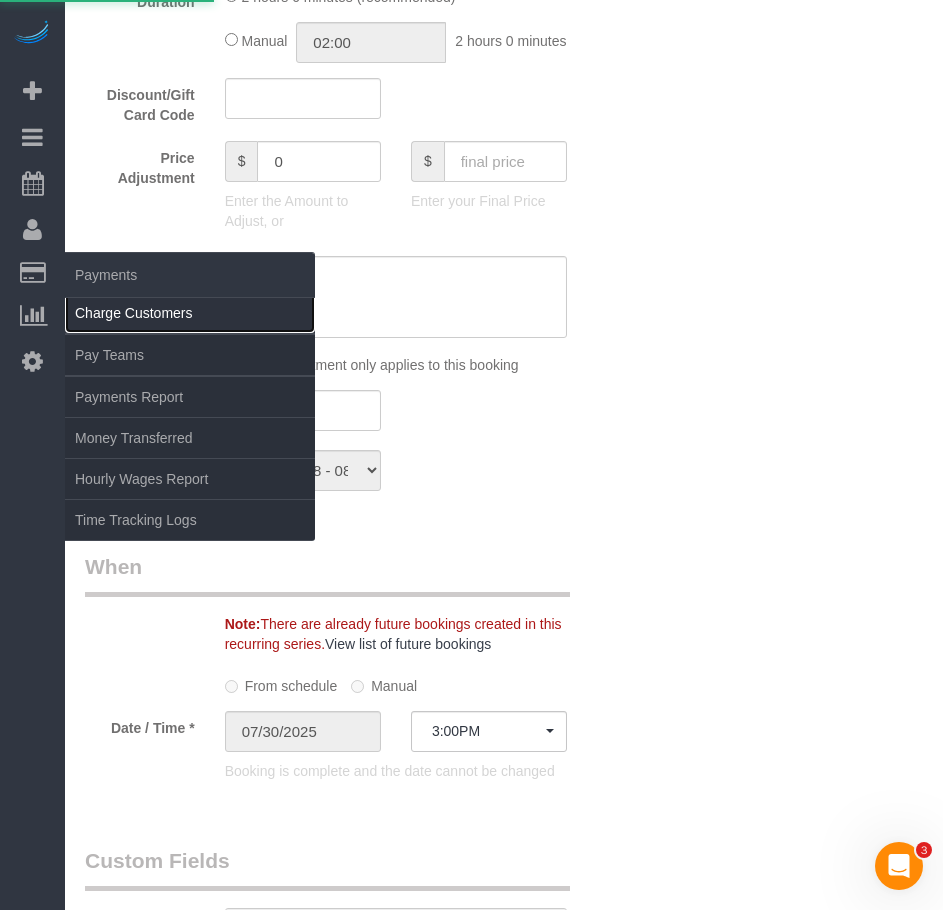 select 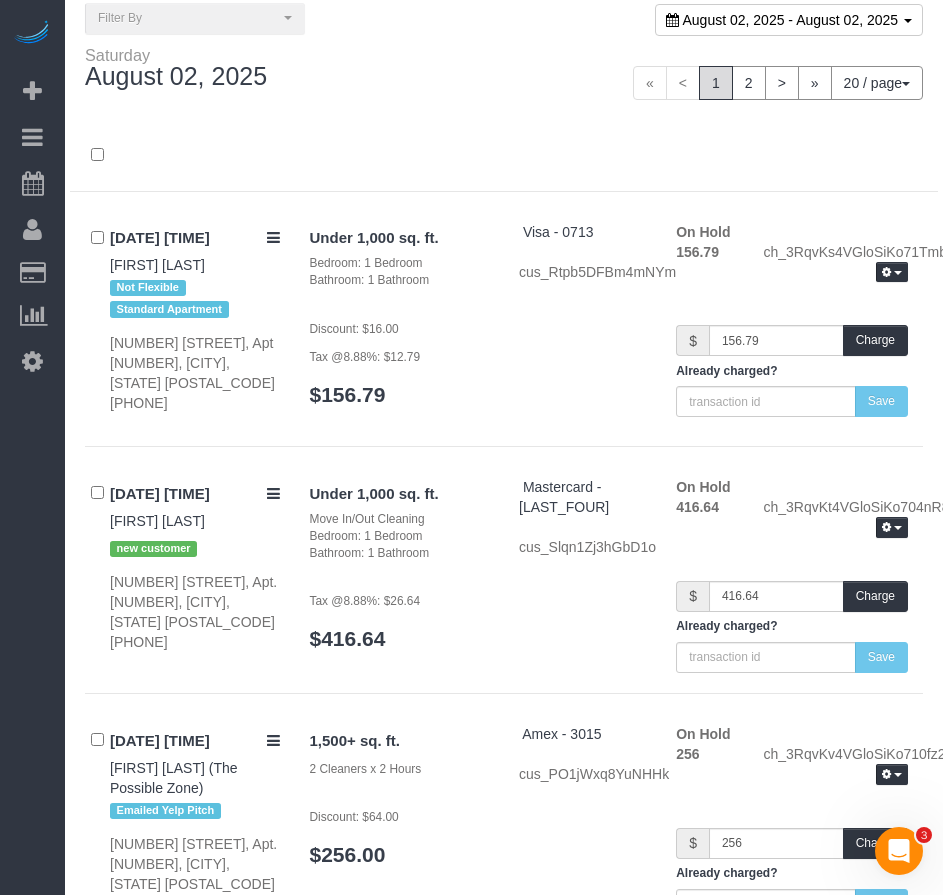 scroll, scrollTop: 0, scrollLeft: 0, axis: both 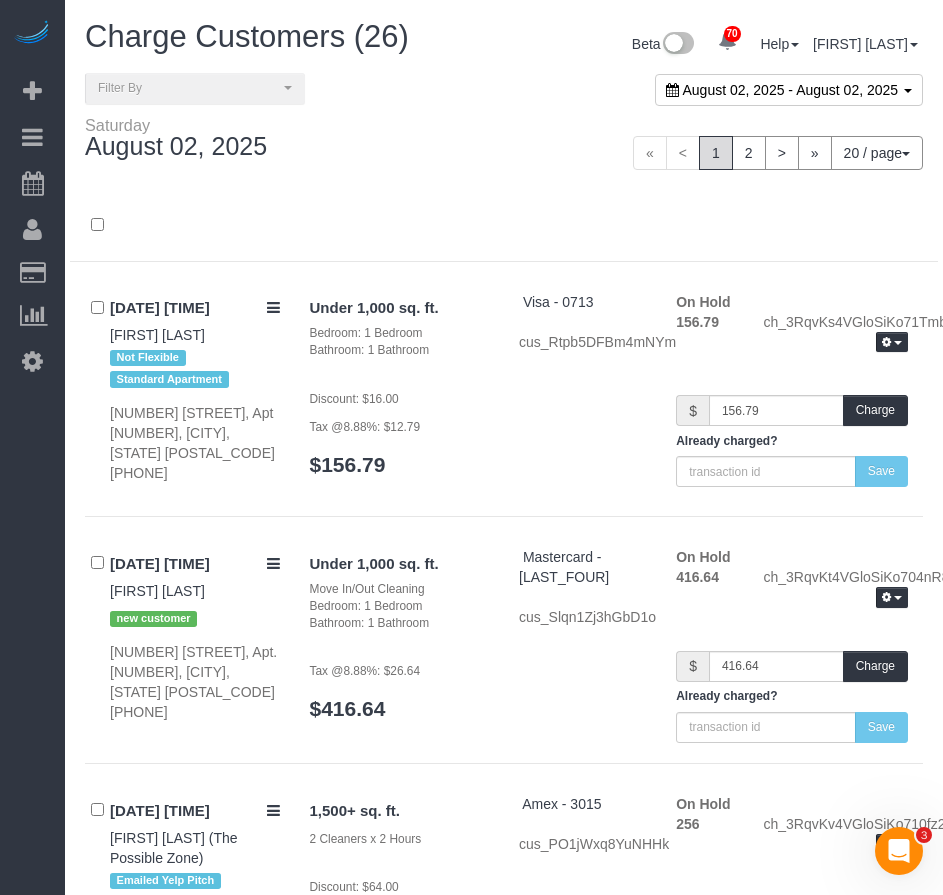 click on "August 02, 2025 - August 02, 2025" at bounding box center [790, 90] 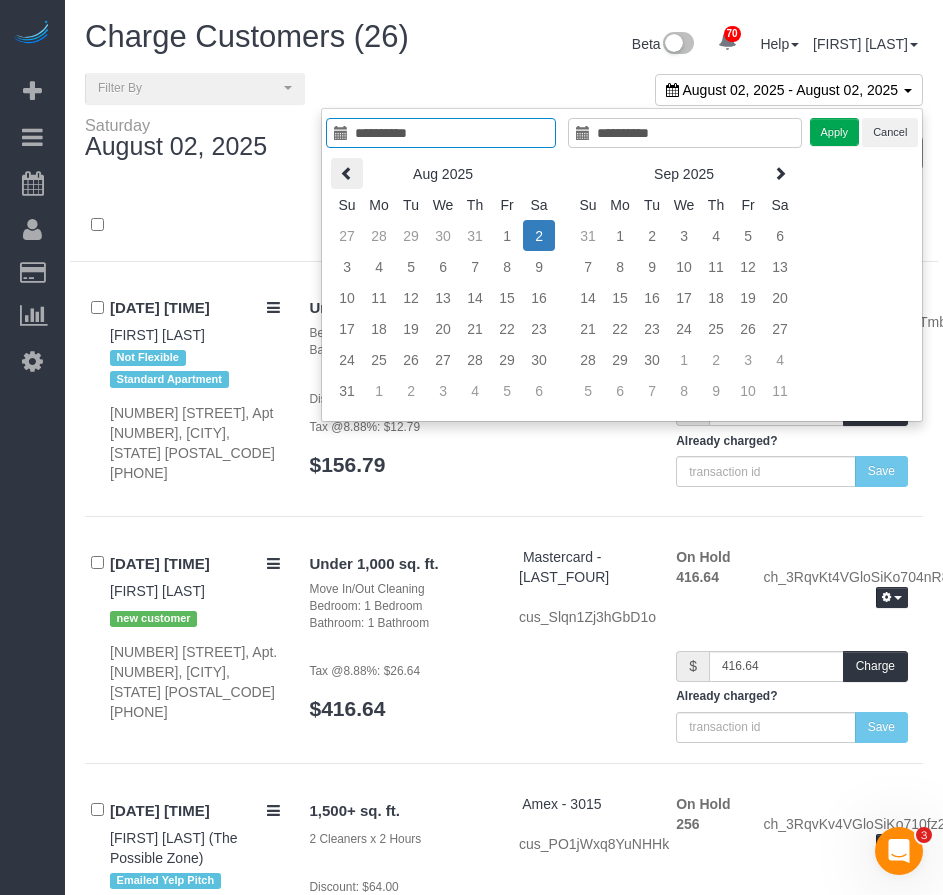 click at bounding box center [347, 173] 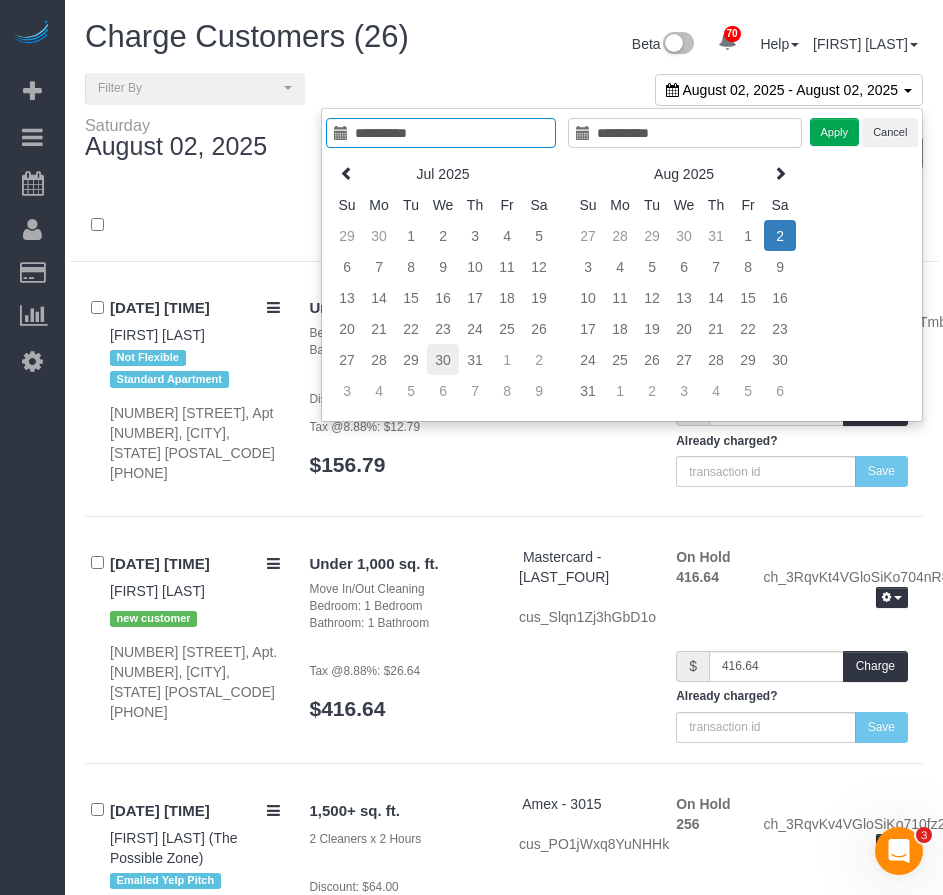 type on "**********" 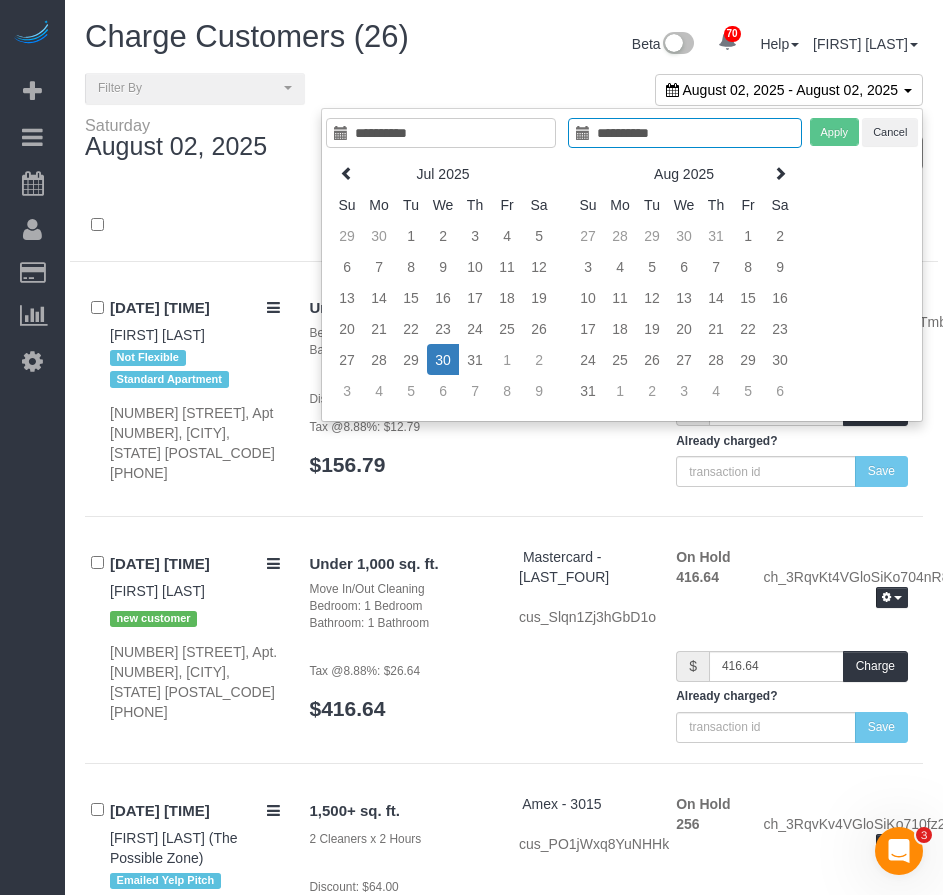 type on "**********" 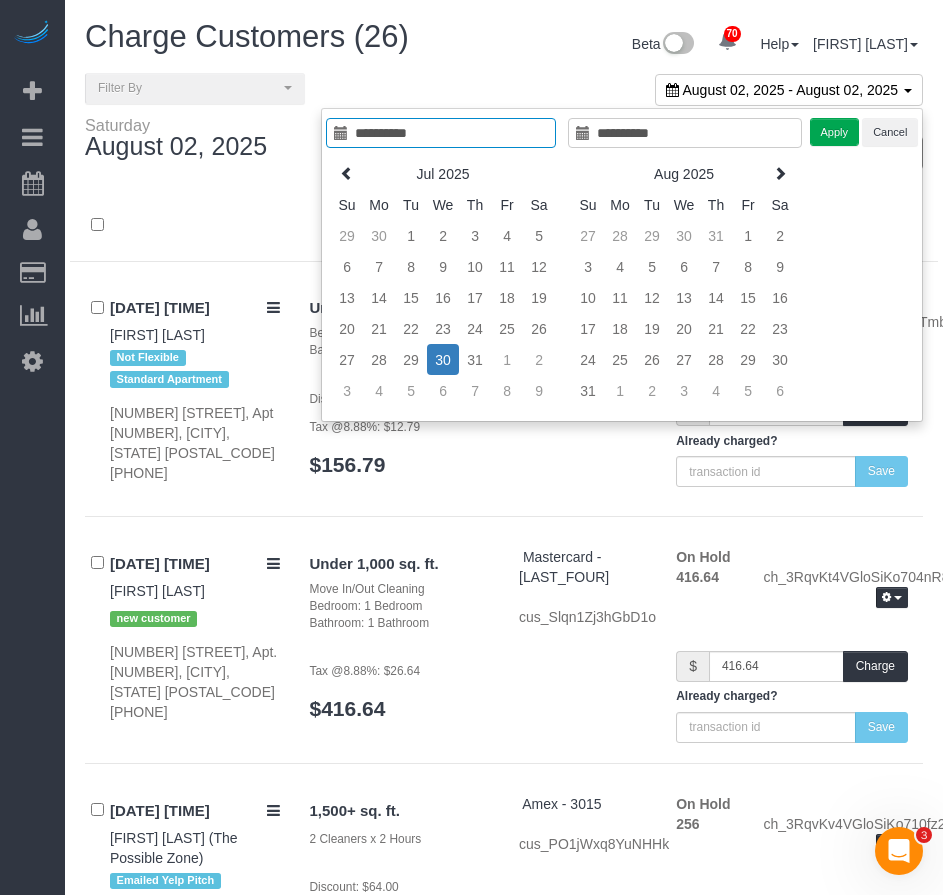 type on "**********" 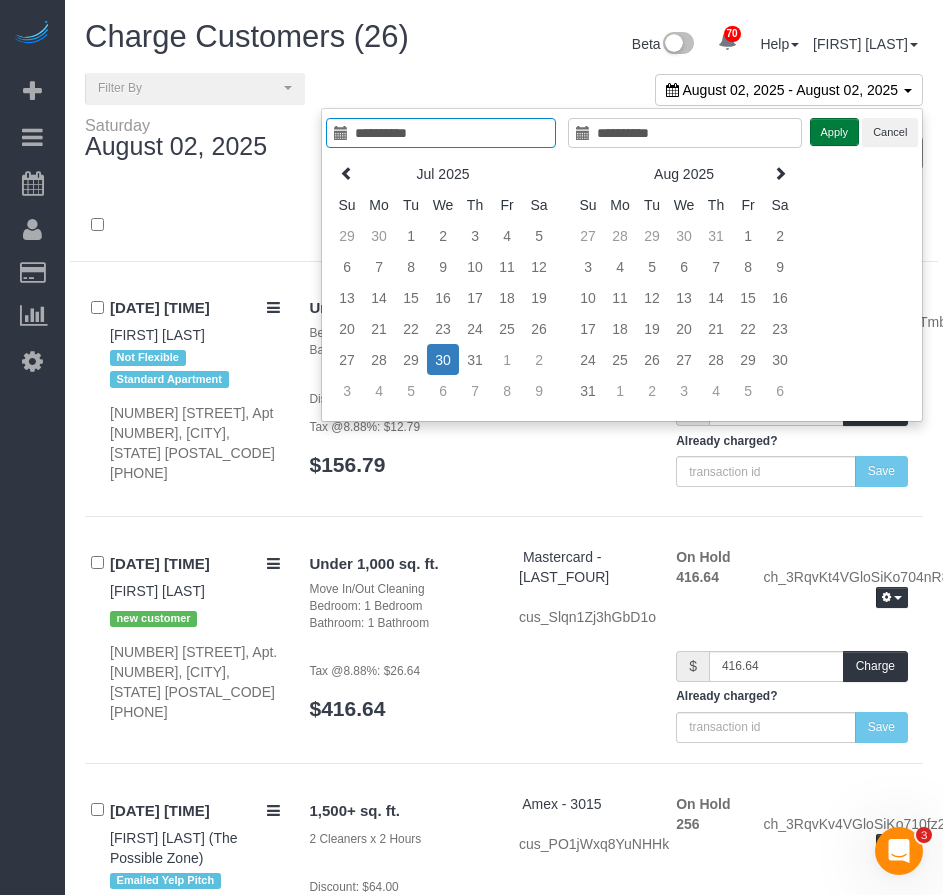 click on "Apply" at bounding box center [835, 132] 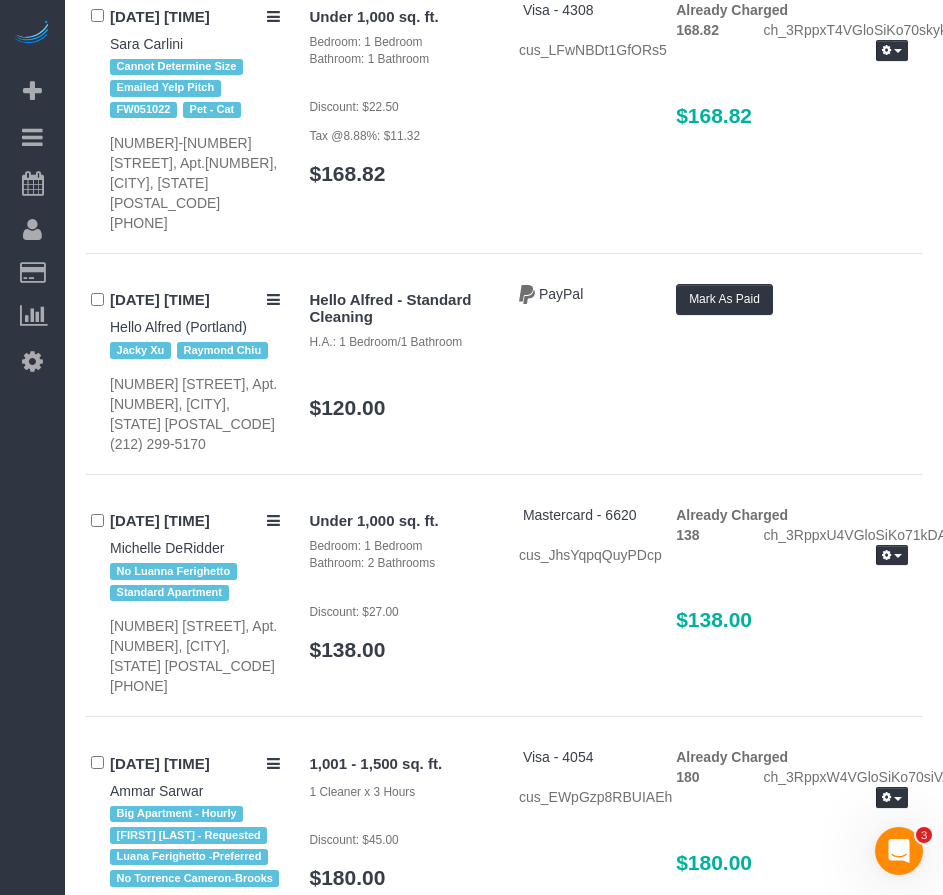 scroll, scrollTop: 0, scrollLeft: 0, axis: both 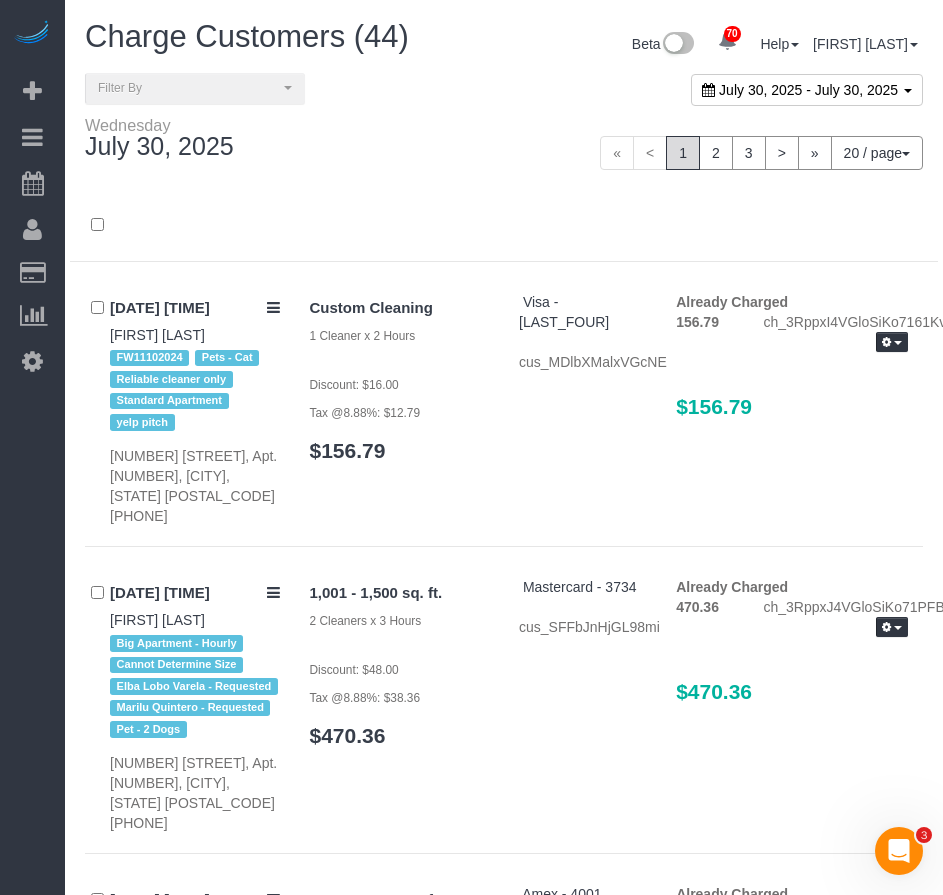 click on "20 / page" at bounding box center [877, 153] 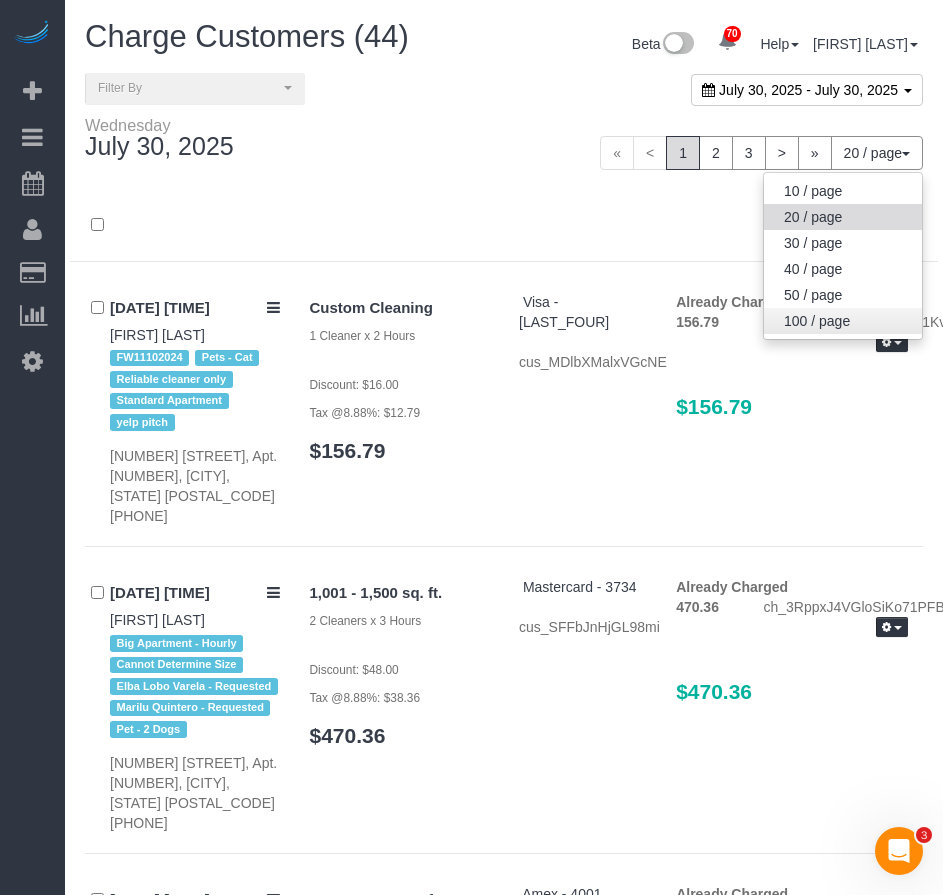 click on "100 / page" at bounding box center (843, 321) 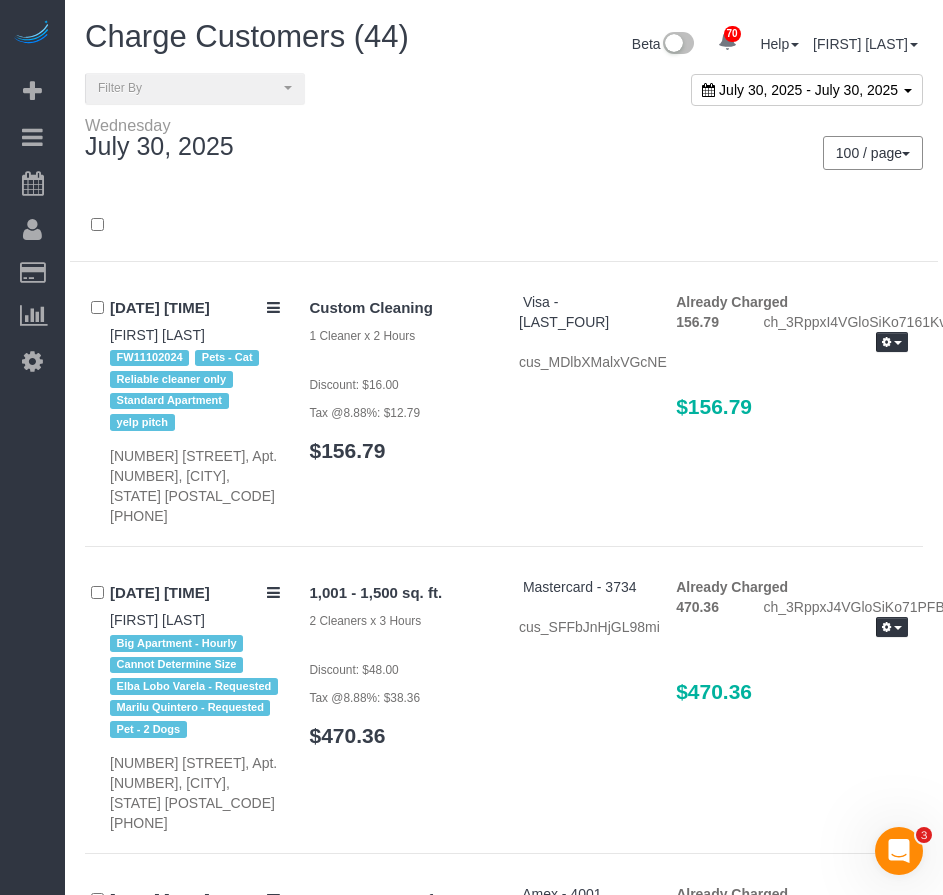 click on "100 / page
10 / page
20 / page
30 / page
40 / page
50 / page
100 / page" at bounding box center [721, 153] 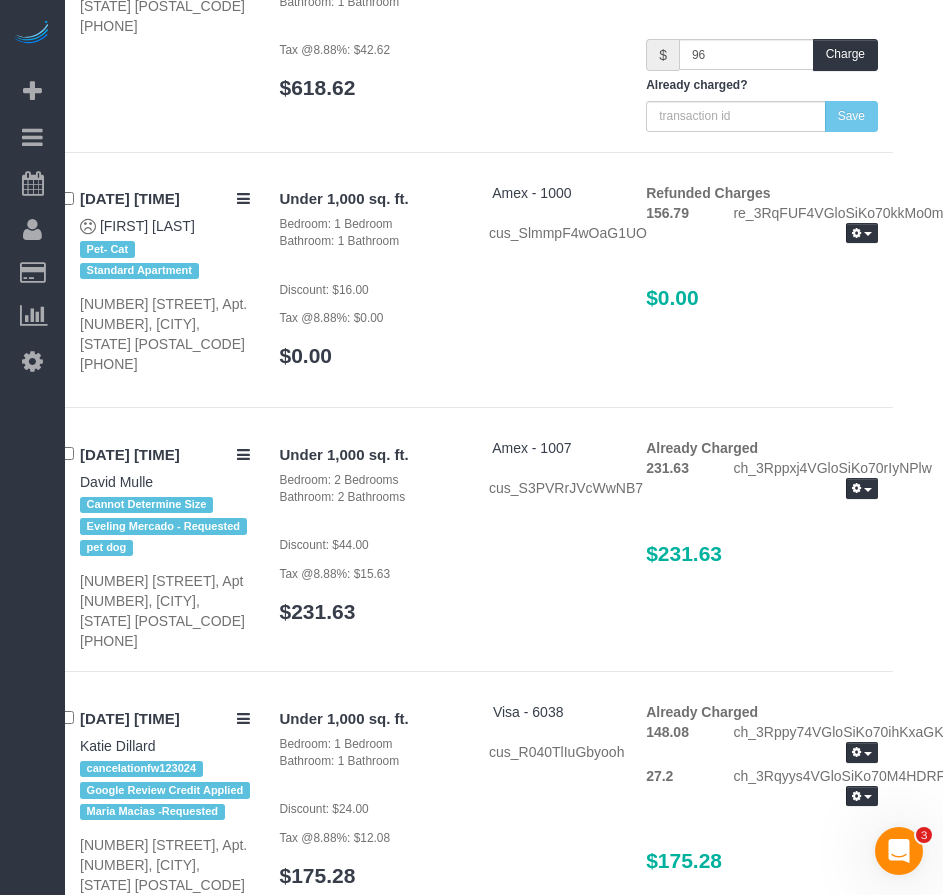 scroll, scrollTop: 10554, scrollLeft: 42, axis: both 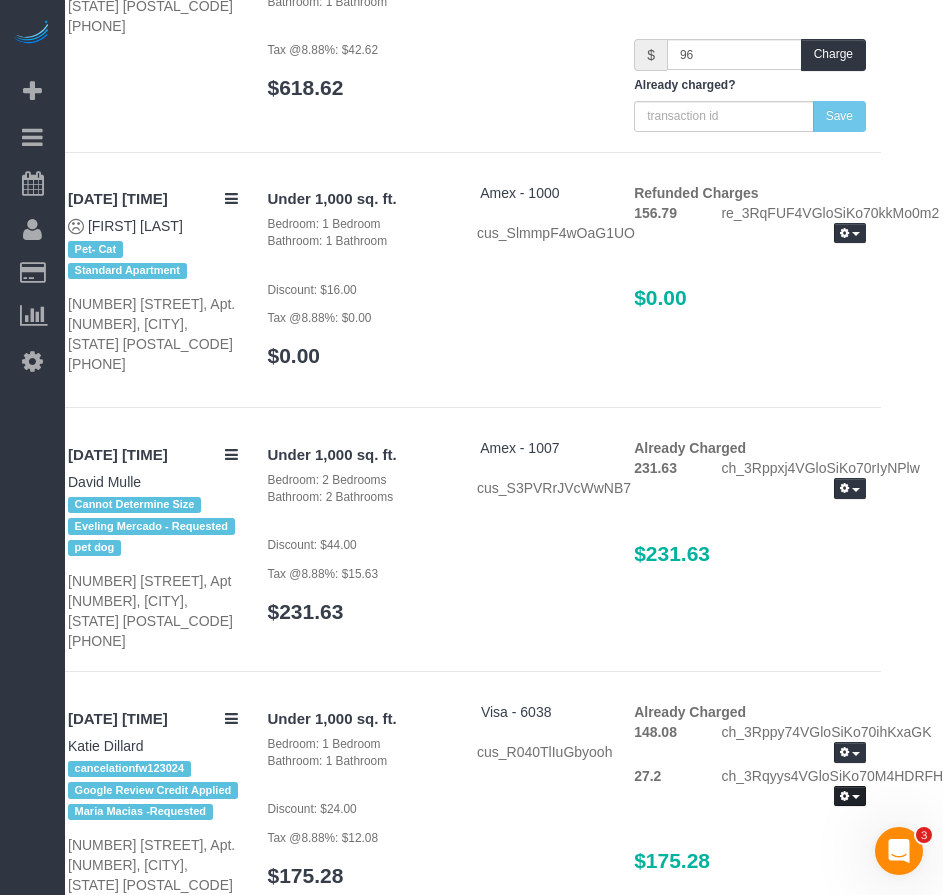 click at bounding box center (850, 796) 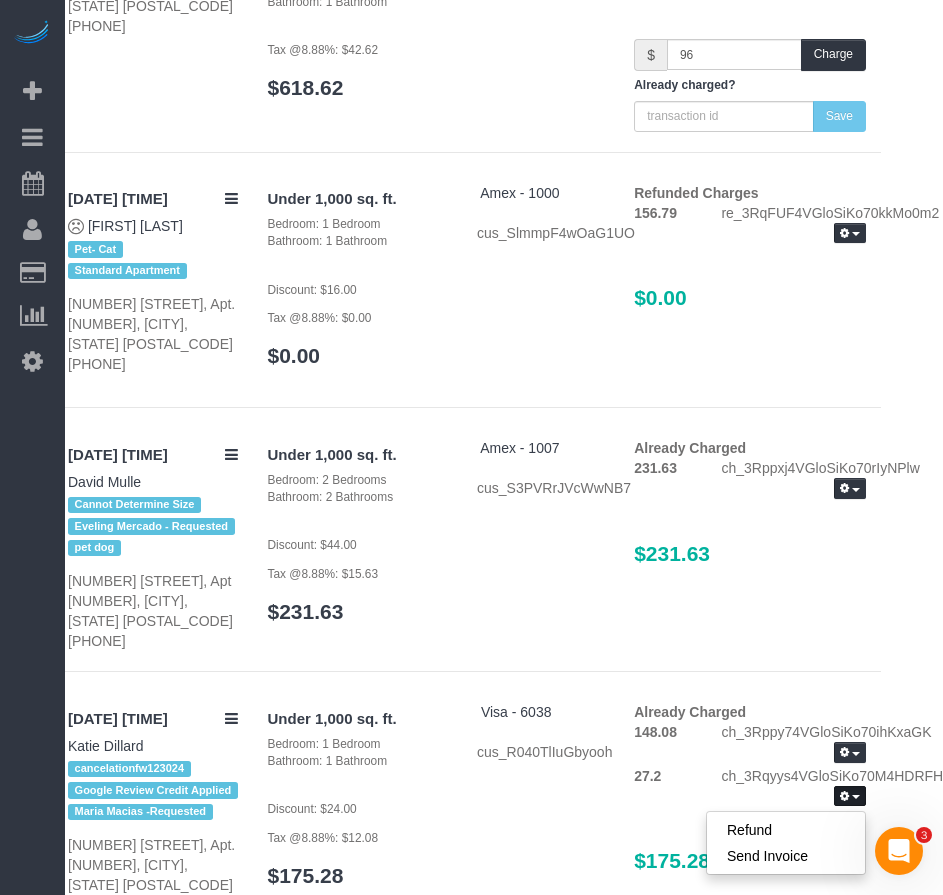 click on "Already Charged
148.08
ch_3Rppy74VGloSiKo70ihKxaGK
Refund
Send Invoice
27.2
ch_3Rqyys4VGloSiKo70M4HDRFH" at bounding box center [750, 797] 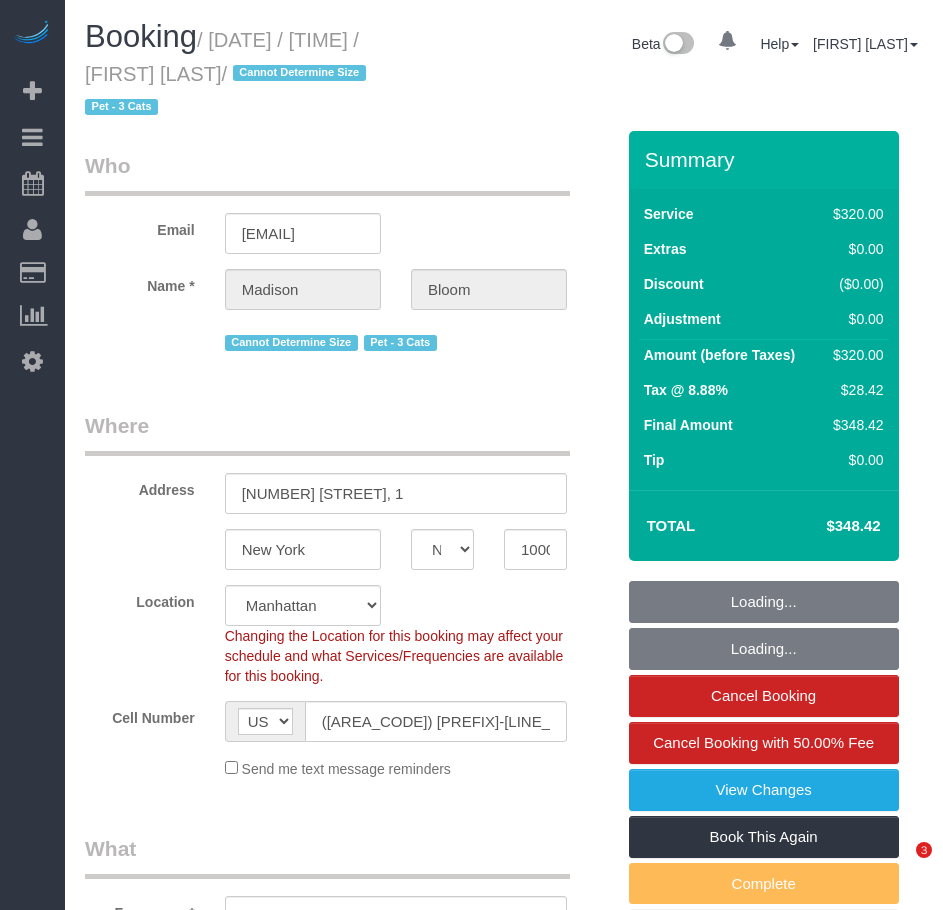 select on "NY" 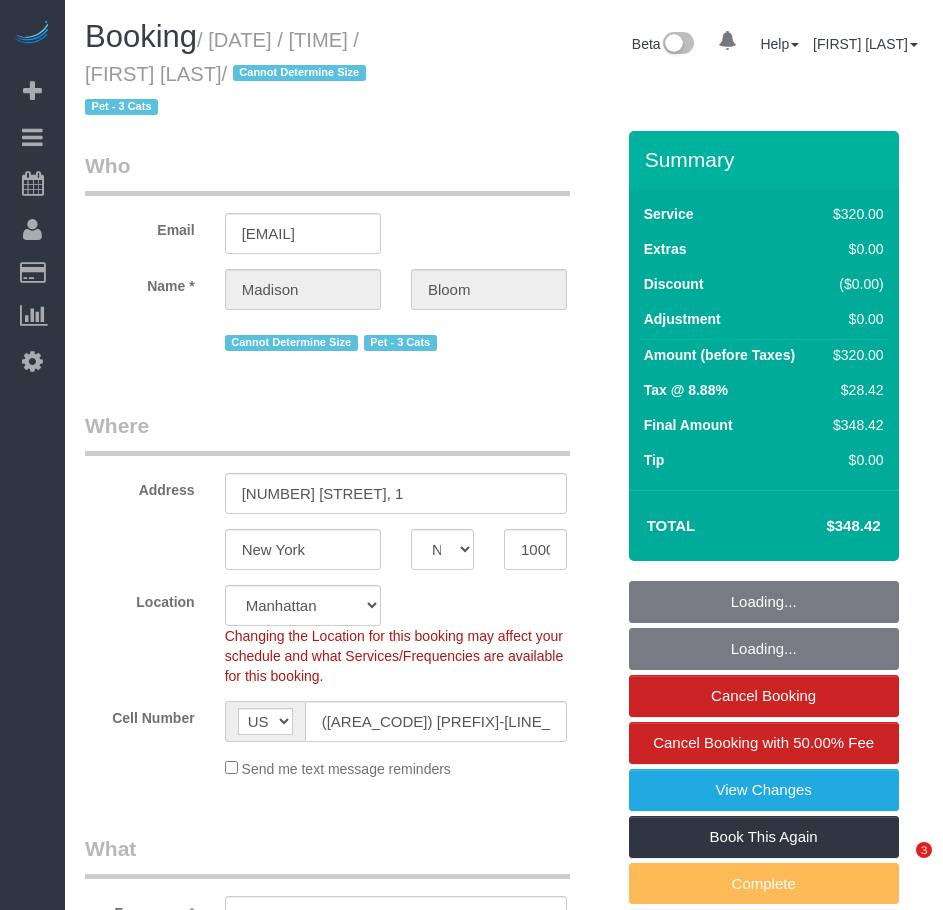select on "240" 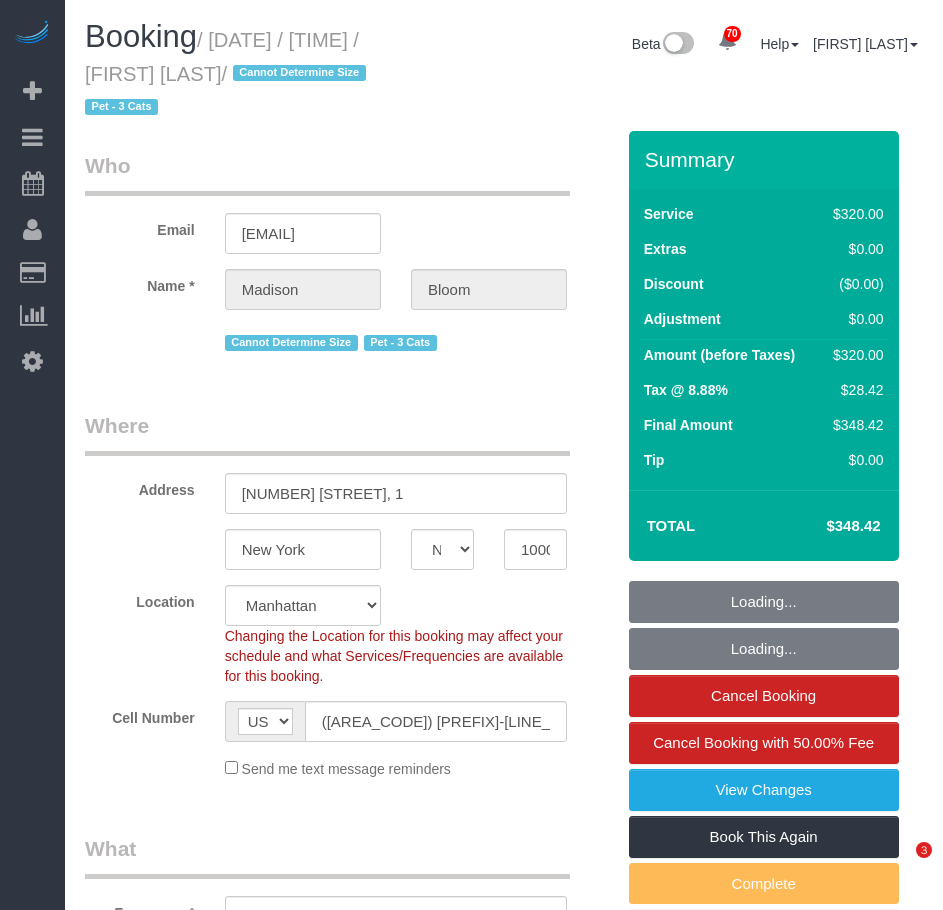 scroll, scrollTop: 0, scrollLeft: 0, axis: both 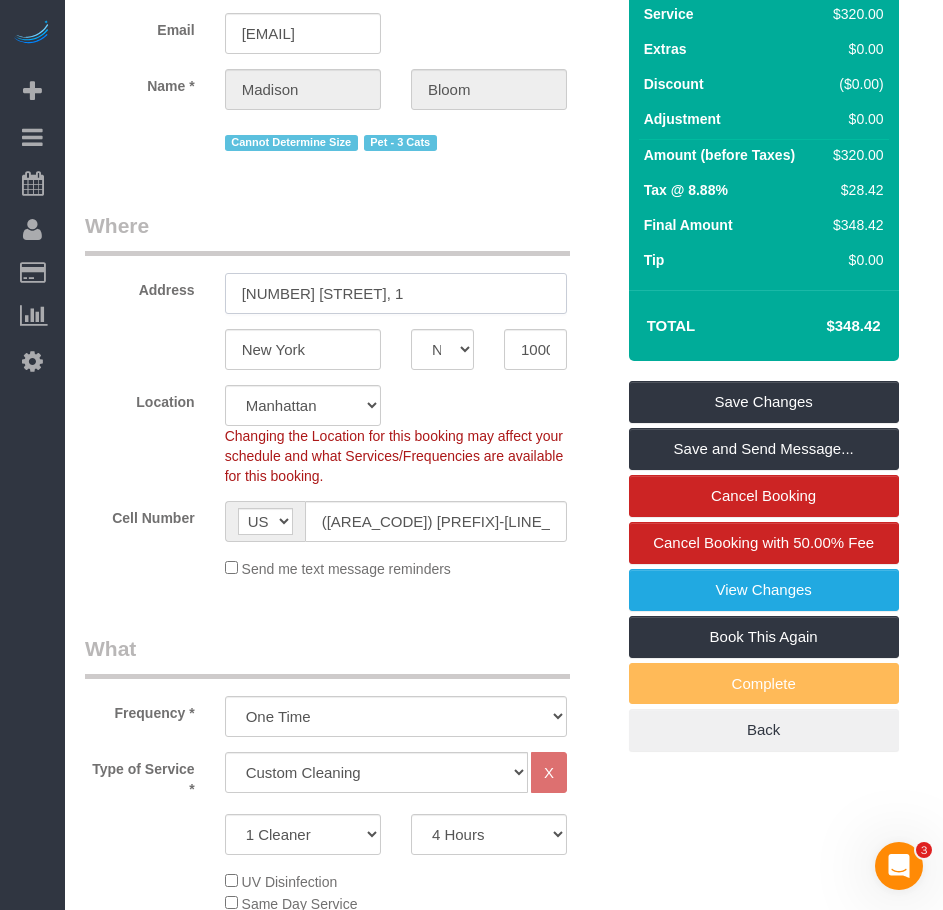 click on "349 West 30th St, 1" at bounding box center (396, 293) 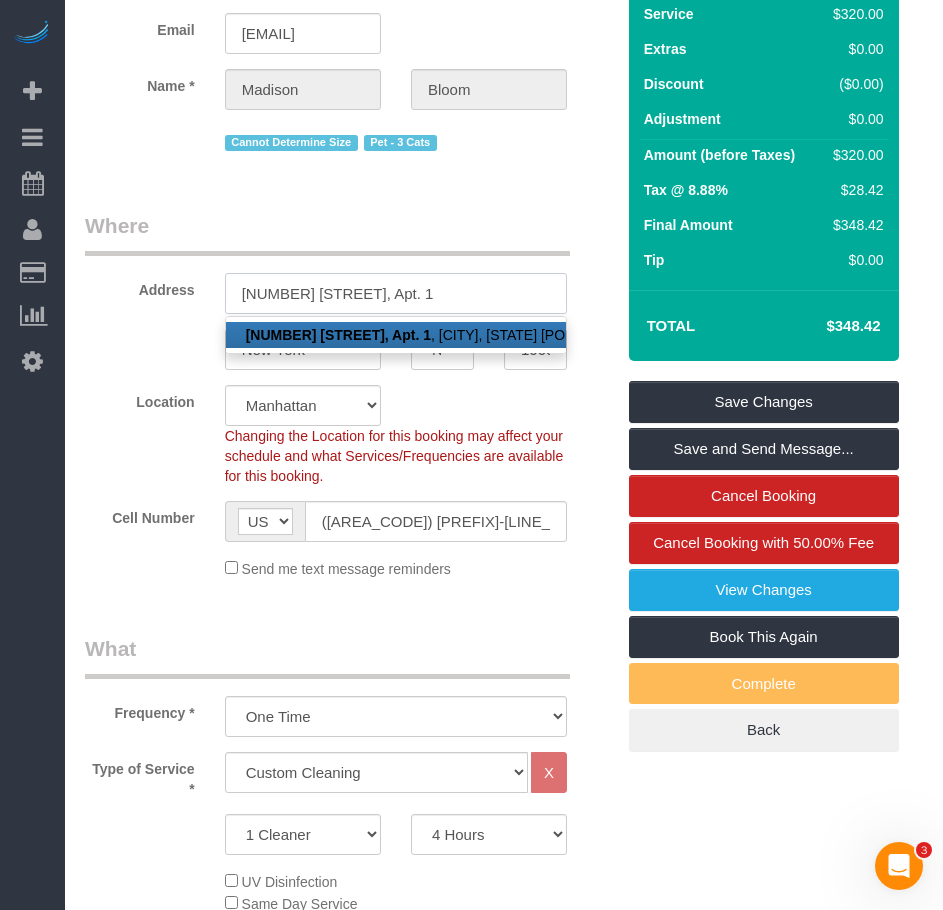type on "349 West 30th Street, Apt. 1" 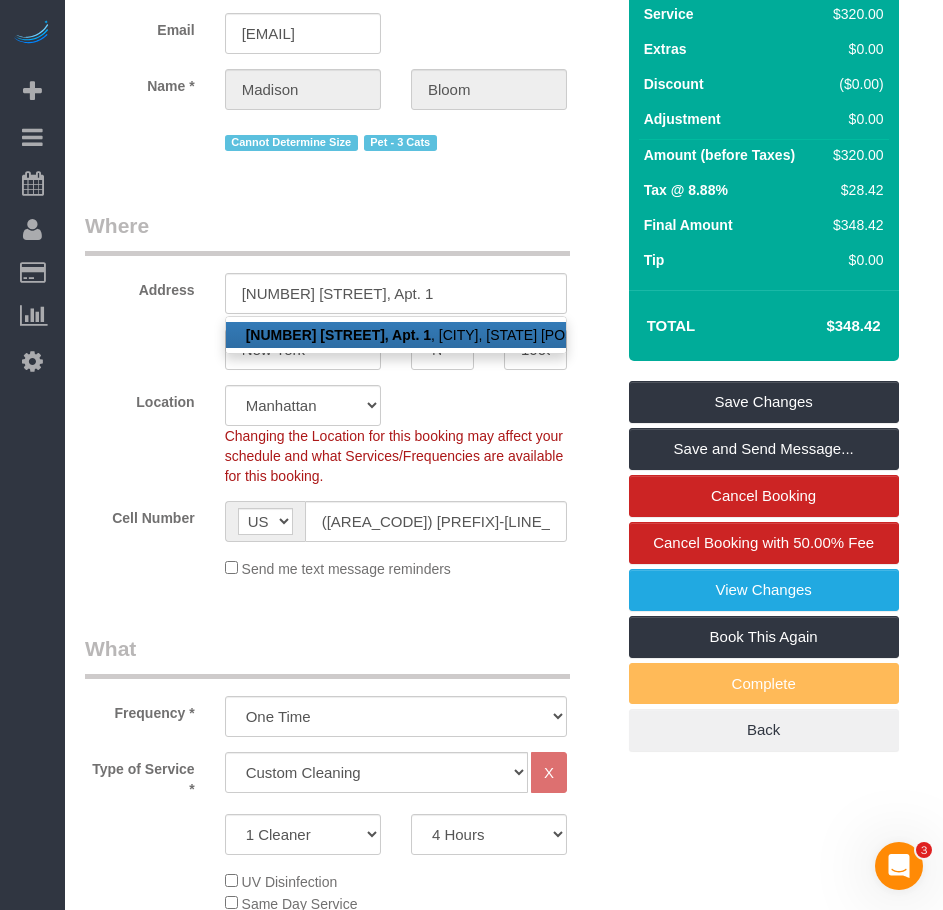 click on "Who
Email
madisonvaughnbloom@gmail.com
Name *
Madison
Bloom
Cannot Determine Size
Pet - 3 Cats
Where
Address
349 West 30th Street, Apt. 1
349 West 30th Street, Apt. 1 , New York, NY 10001
New York
AK
AL
AR
AZ
CA
CO
CT
DC
DE
FL
GA
HI
IA
ID
IL
IN
KS
KY
LA
MA
MD
ME
MI" at bounding box center [349, 1477] 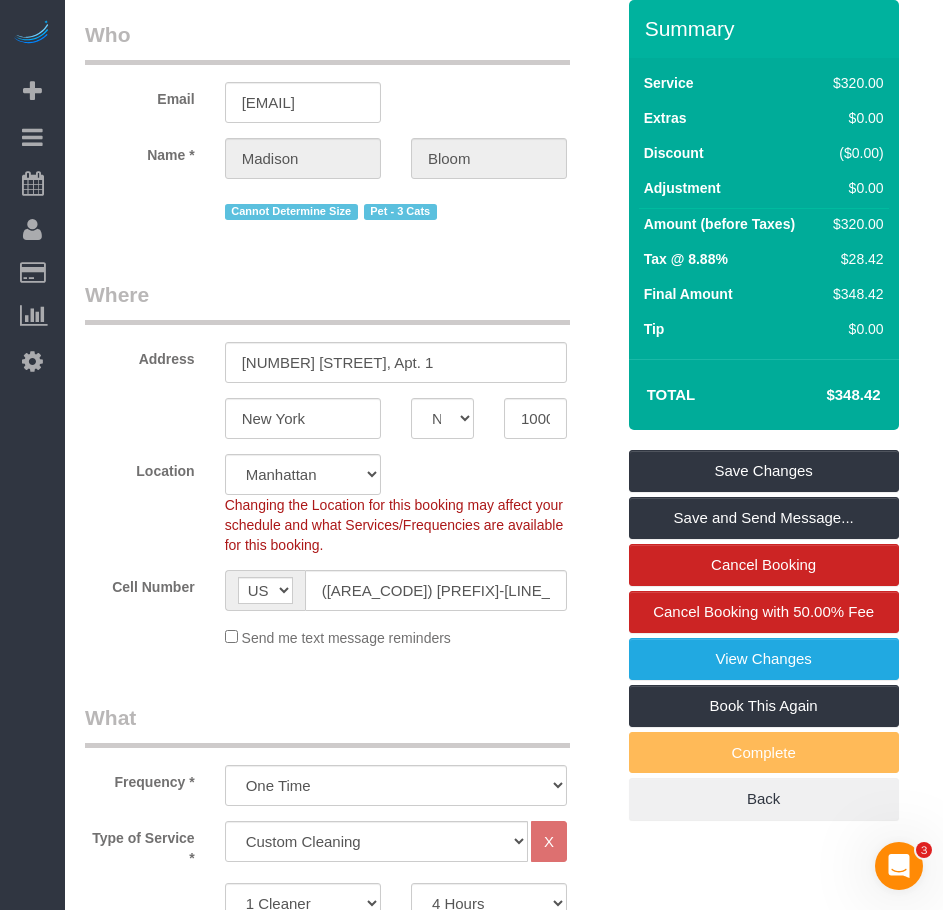 scroll, scrollTop: 0, scrollLeft: 0, axis: both 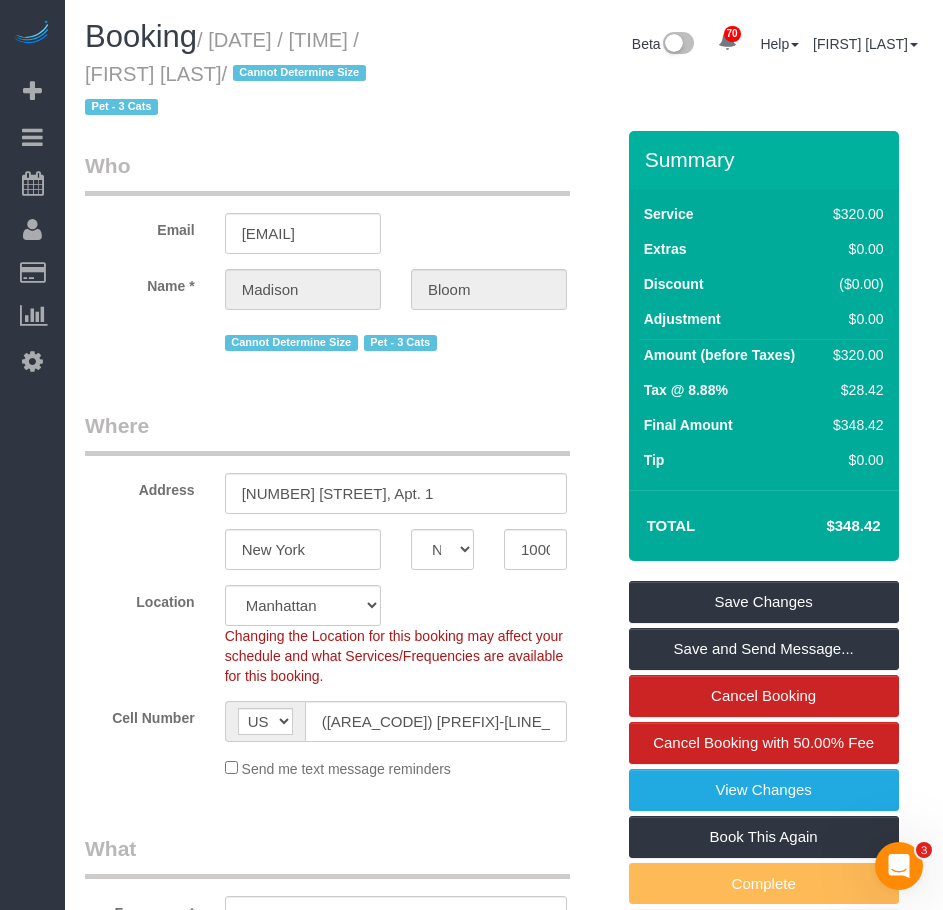 drag, startPoint x: 182, startPoint y: 71, endPoint x: 318, endPoint y: 71, distance: 136 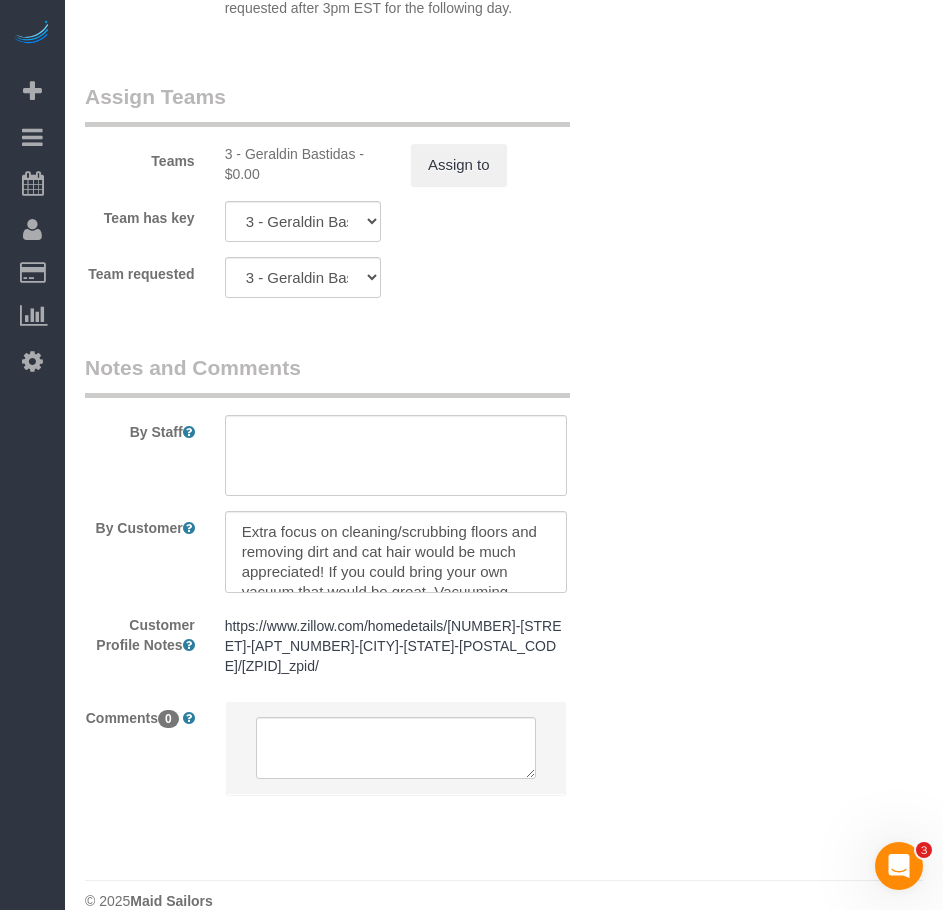 scroll, scrollTop: 2383, scrollLeft: 0, axis: vertical 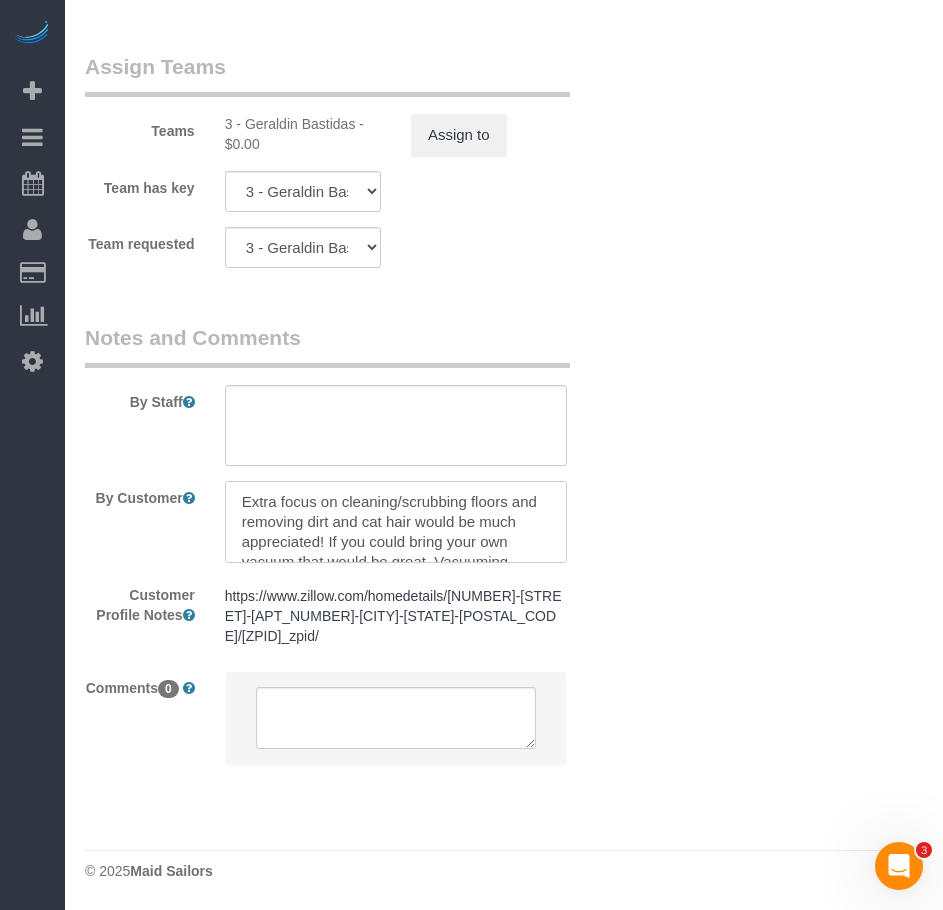click at bounding box center [396, 522] 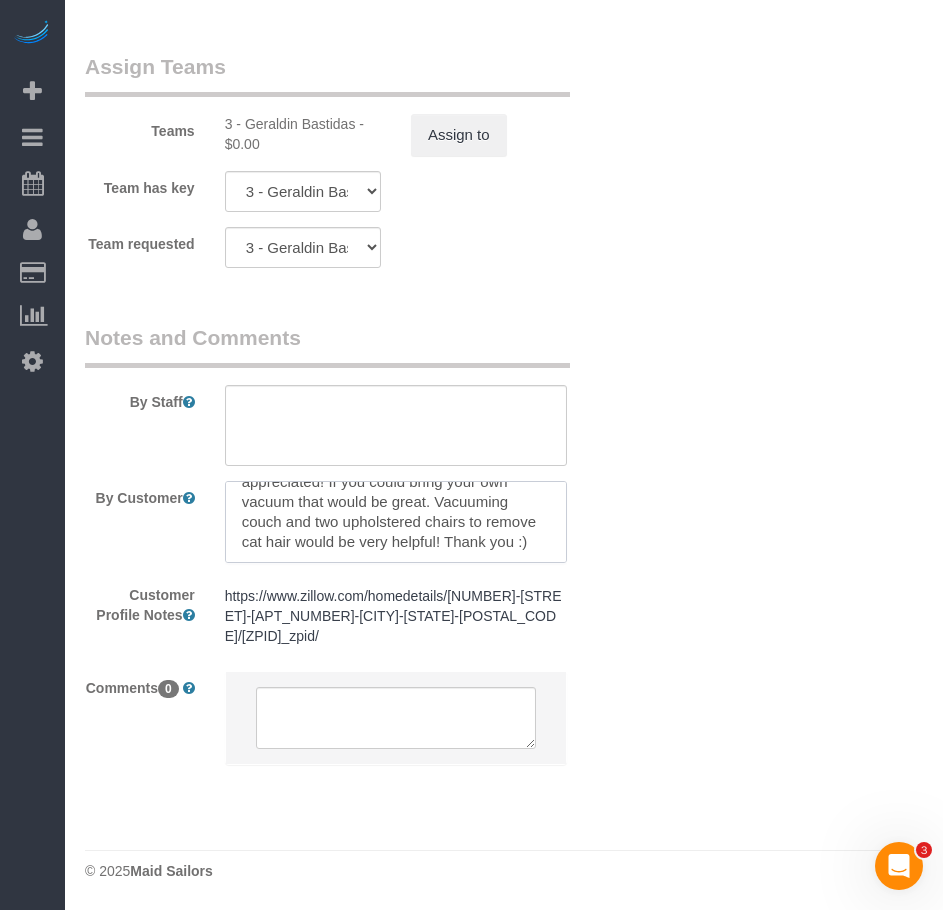 scroll, scrollTop: 0, scrollLeft: 0, axis: both 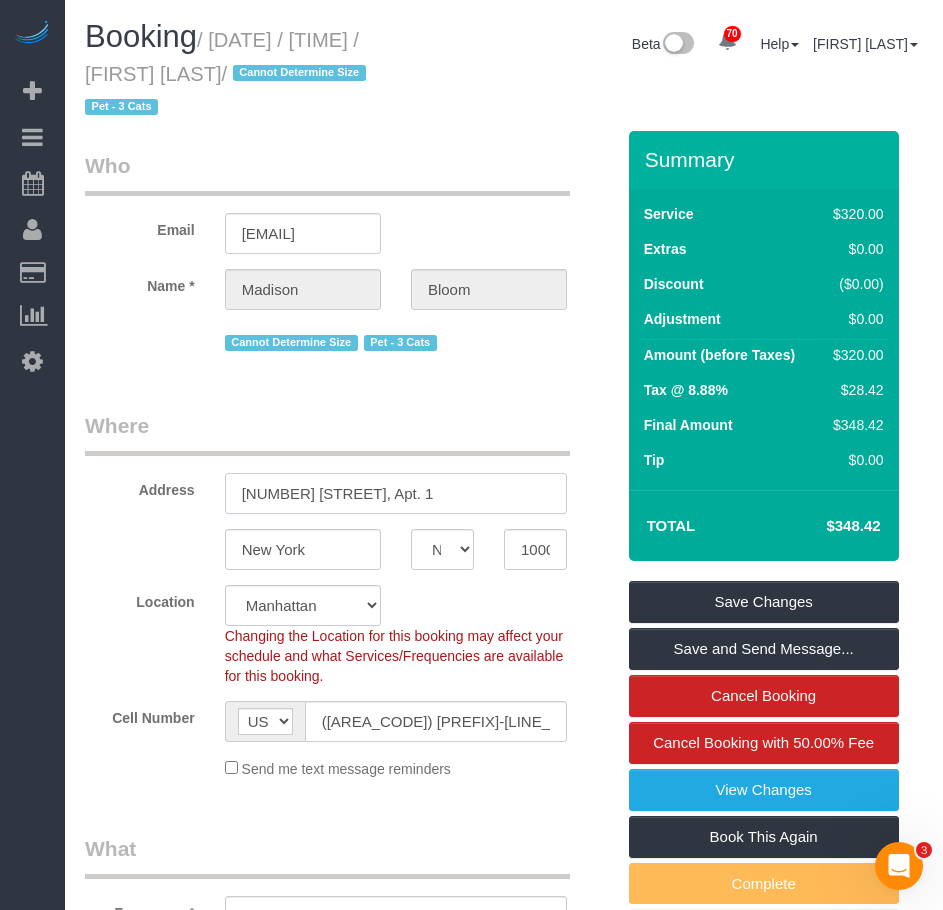 drag, startPoint x: 450, startPoint y: 500, endPoint x: 239, endPoint y: 500, distance: 211 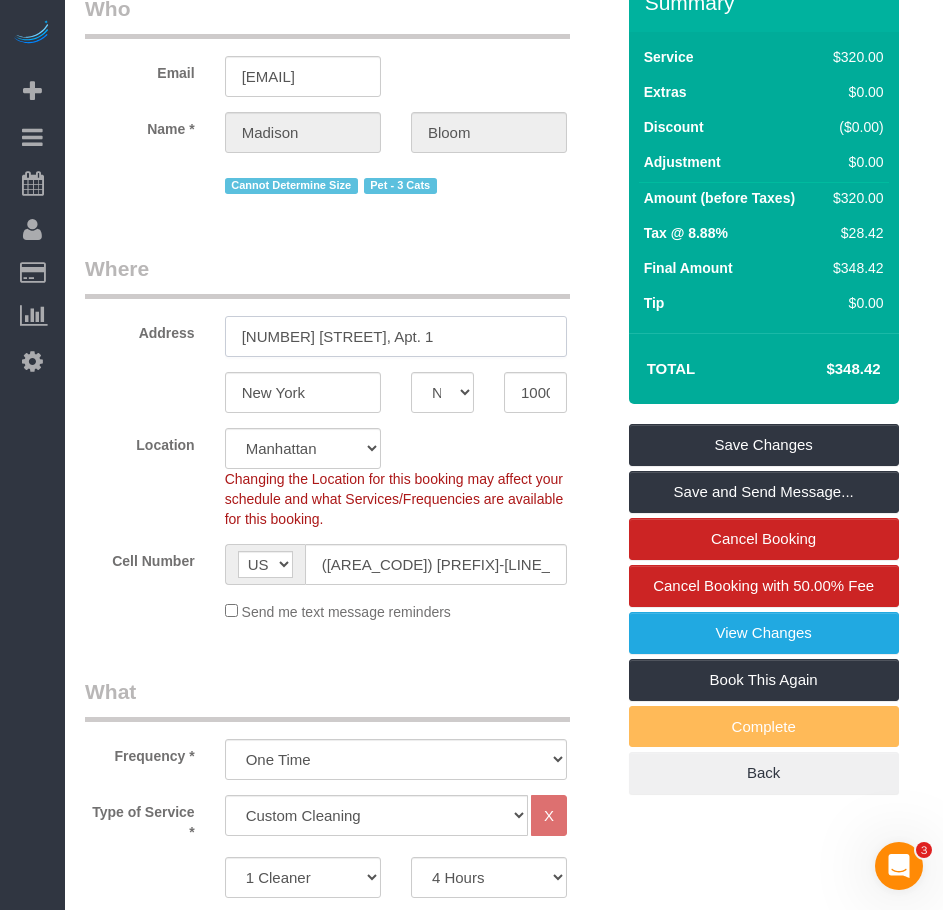 scroll, scrollTop: 0, scrollLeft: 0, axis: both 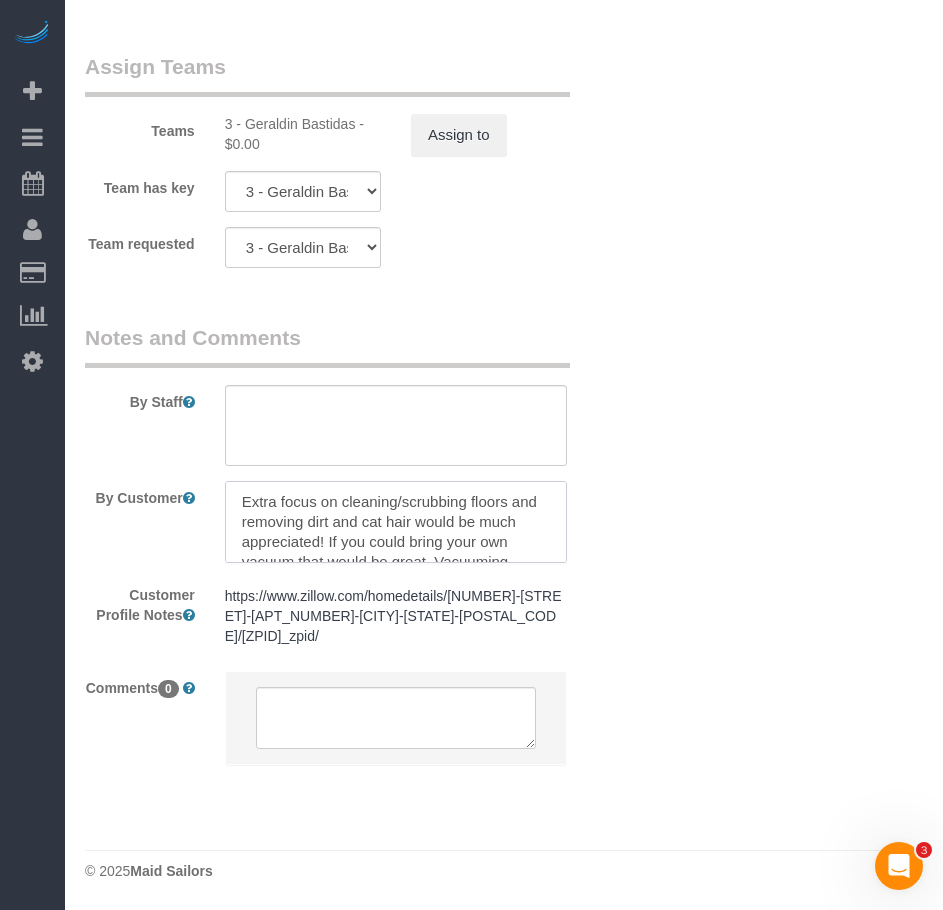 drag, startPoint x: 343, startPoint y: 522, endPoint x: 361, endPoint y: 519, distance: 18.248287 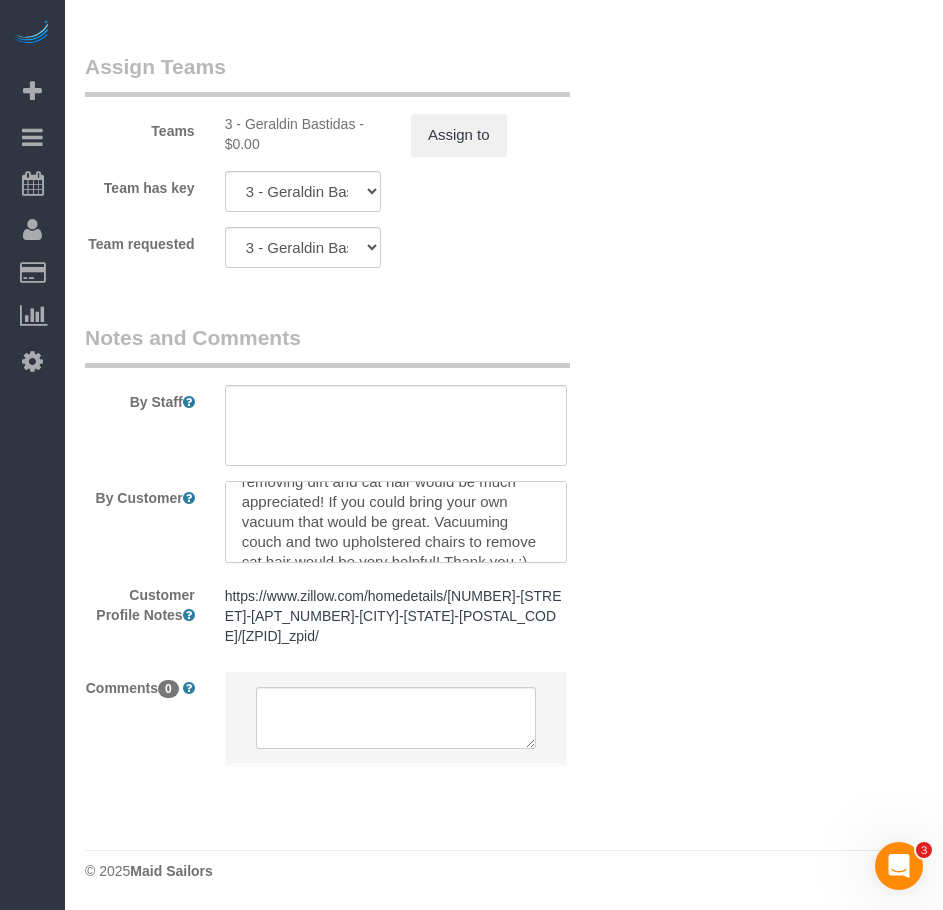 scroll, scrollTop: 80, scrollLeft: 0, axis: vertical 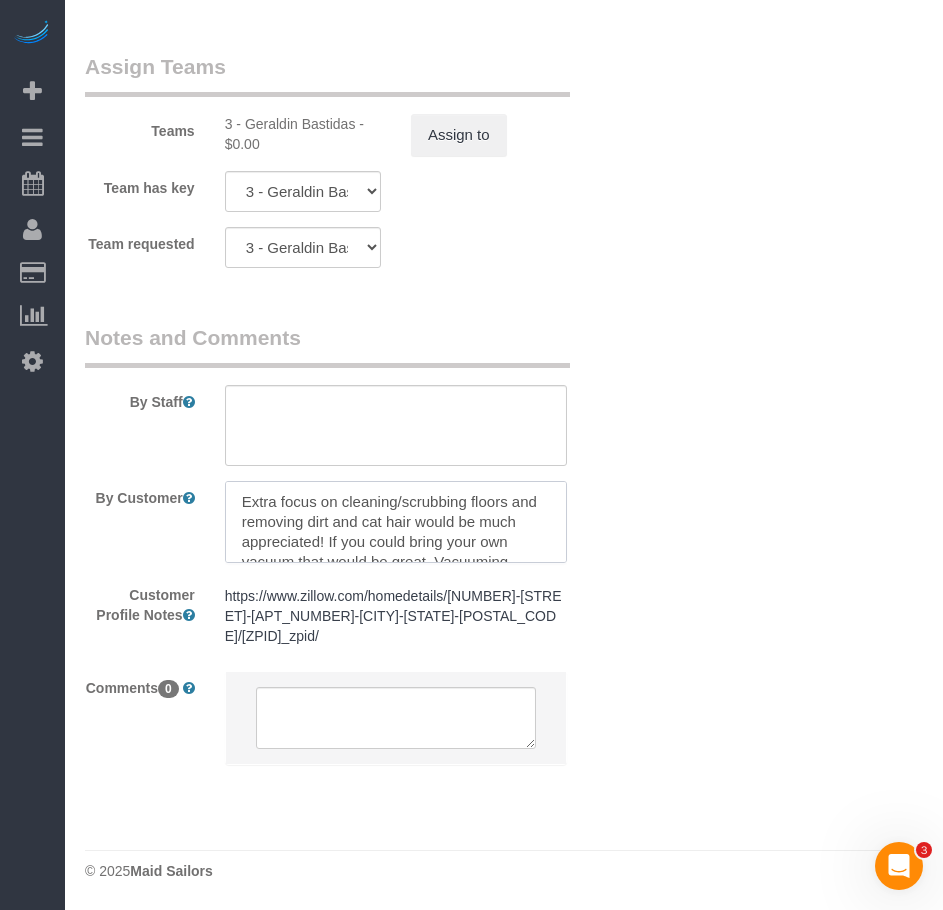 click at bounding box center (396, 522) 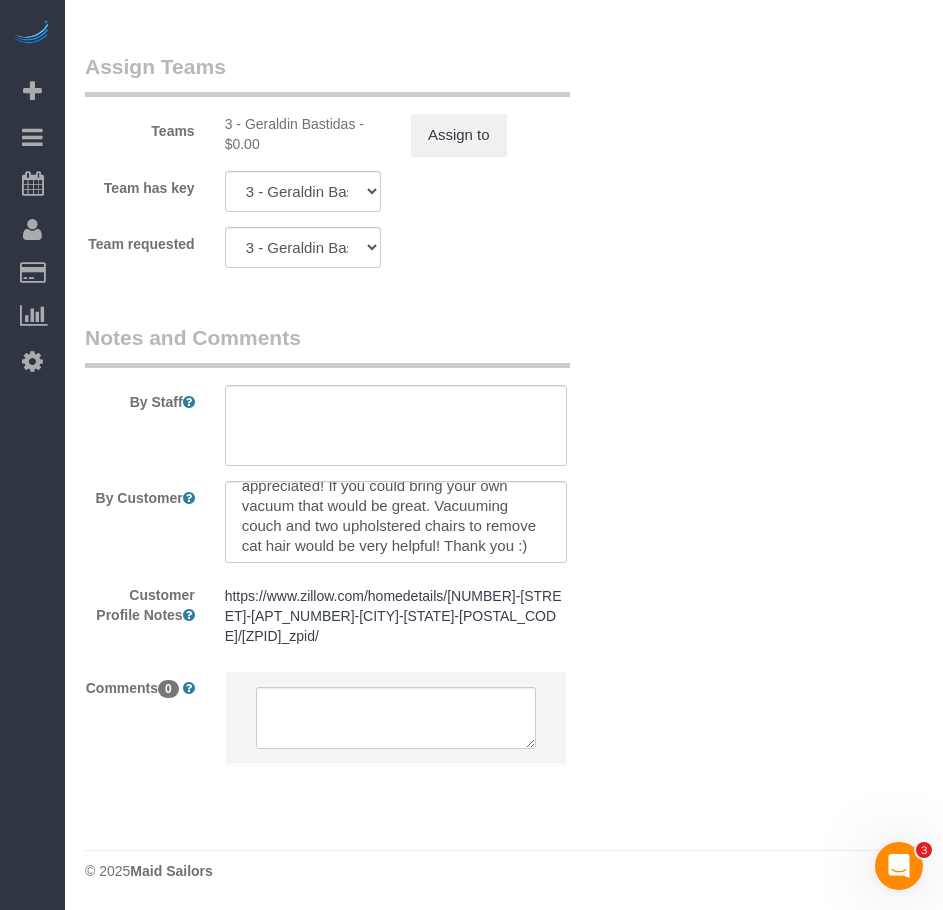 scroll, scrollTop: 80, scrollLeft: 0, axis: vertical 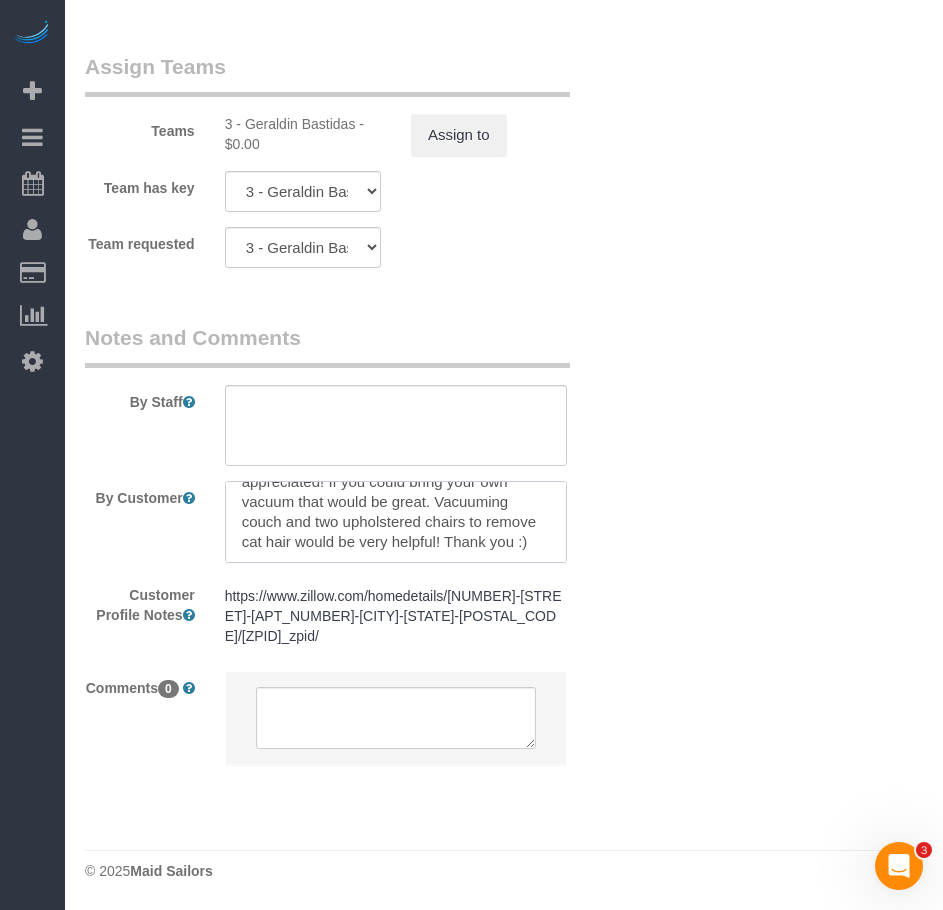drag, startPoint x: 242, startPoint y: 523, endPoint x: 406, endPoint y: 540, distance: 164.87874 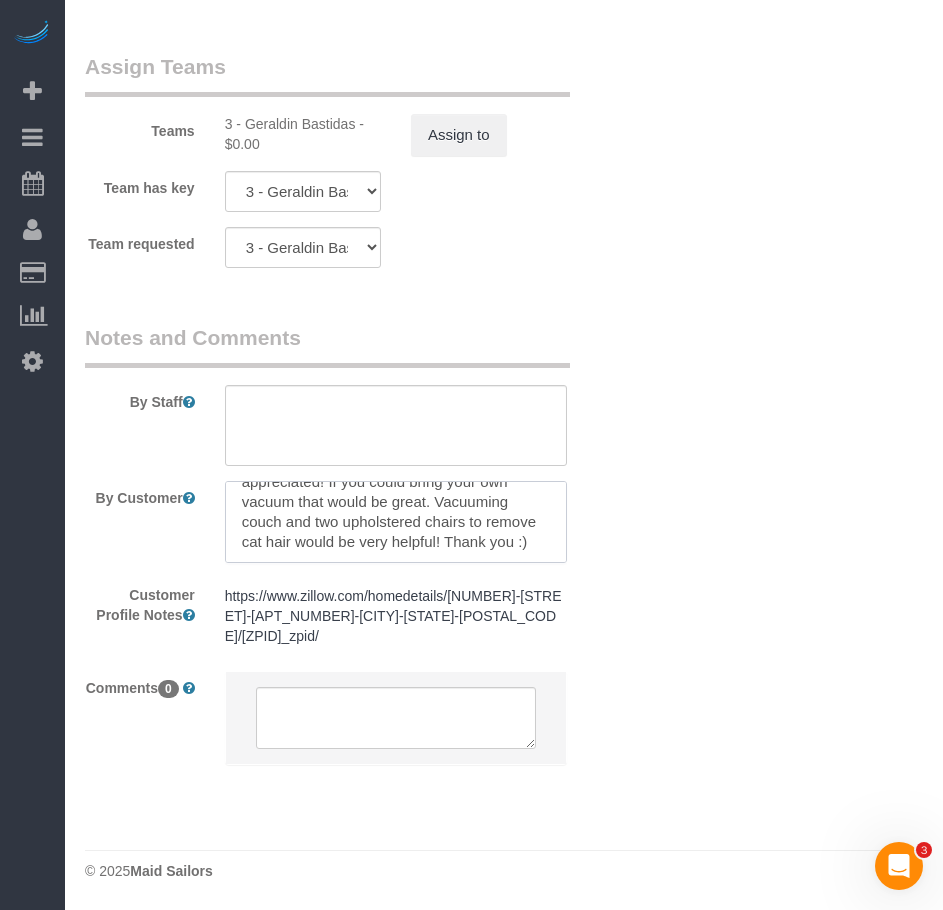 scroll, scrollTop: 40, scrollLeft: 0, axis: vertical 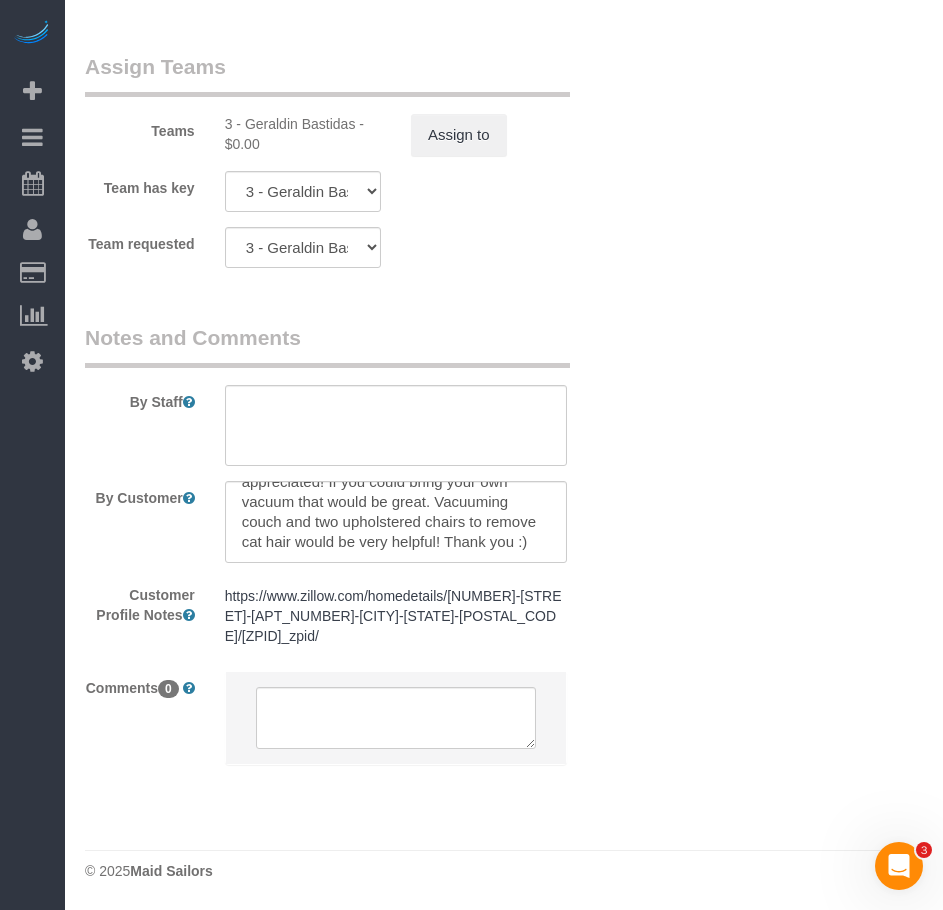 click on "Who
Email
madisonvaughnbloom@gmail.com
Name *
Madison
Bloom
Cannot Determine Size
Pet - 3 Cats
Where
Address
349 West 30th Street, Apt. 1
New York
AK
AL
AR
AZ
CA
CO
CT
DC
DE
FL
GA
HI
IA
ID
IL
IN
KS
KY
LA
MA
MD
ME
MI
MN
MO
MS" at bounding box center [504, -706] 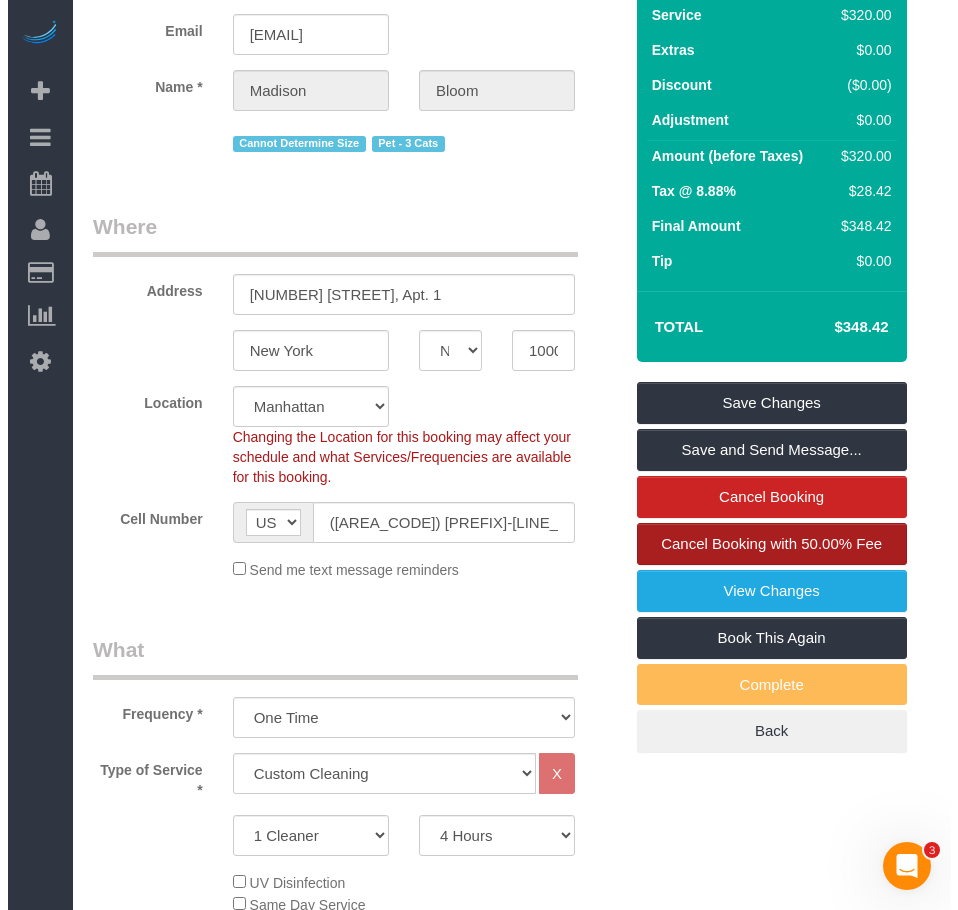 scroll, scrollTop: 183, scrollLeft: 0, axis: vertical 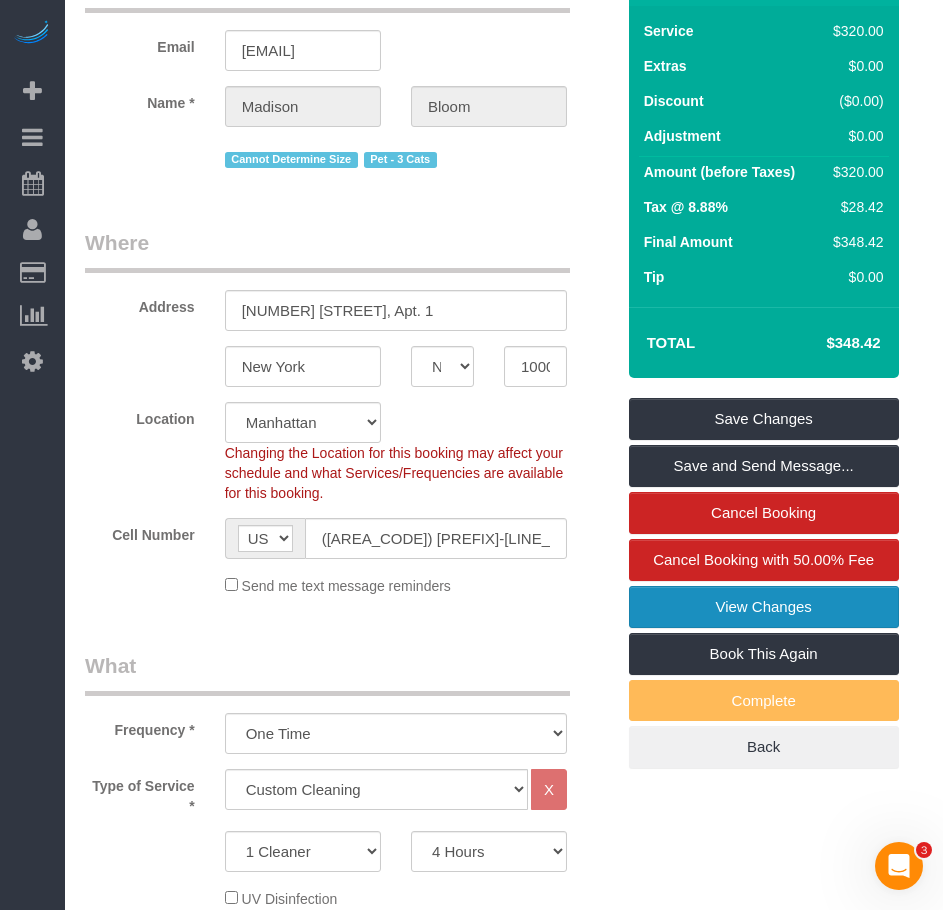 click on "View Changes" at bounding box center (764, 607) 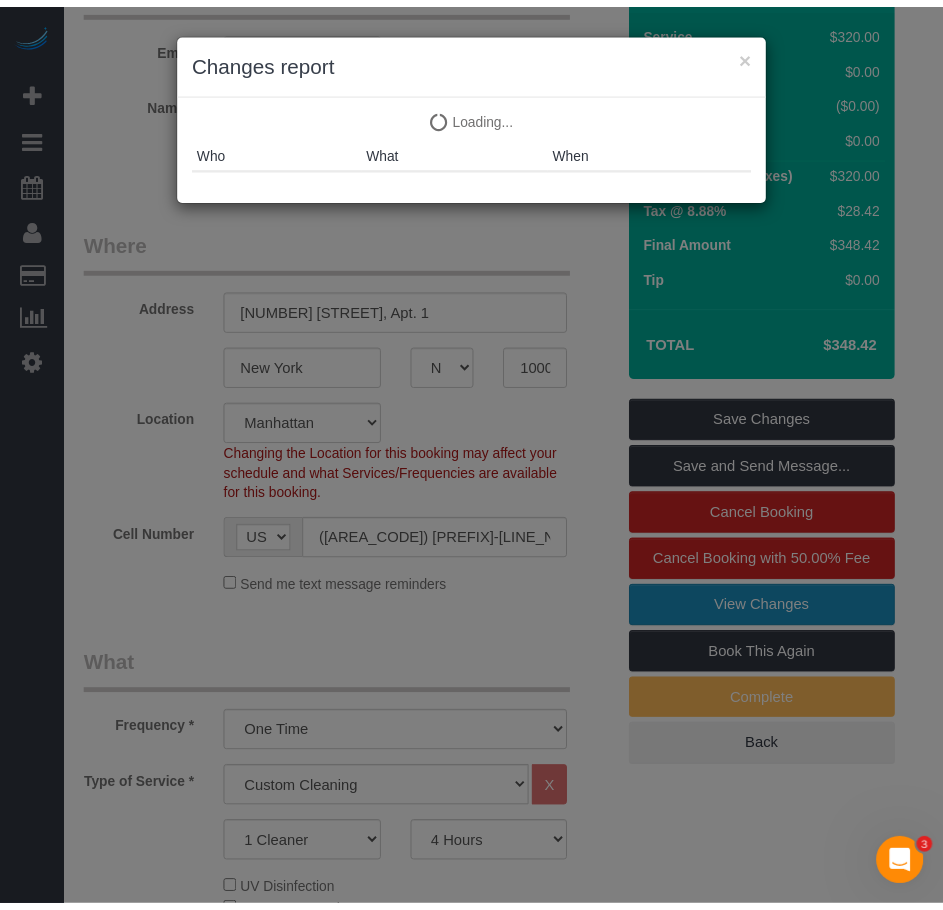 scroll, scrollTop: 60, scrollLeft: 0, axis: vertical 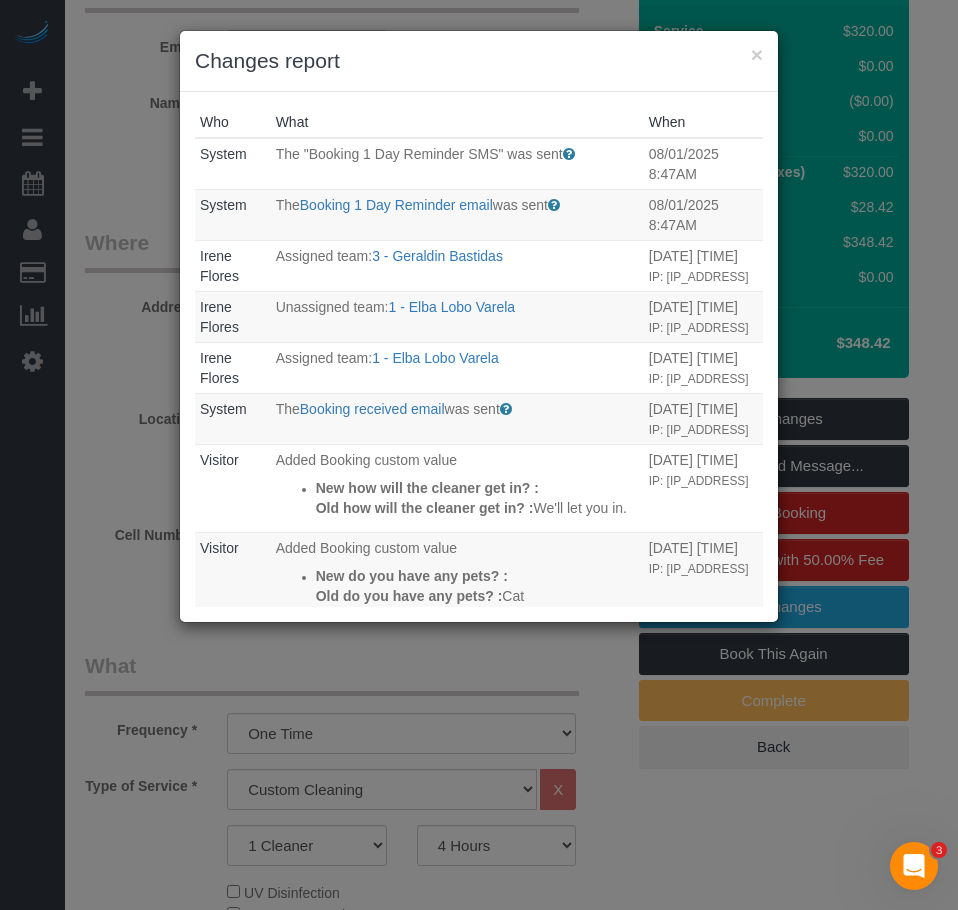 click on "×
Changes report
Who
What
When
System
The "Booking 1 Day Reminder SMS" was sent
Sent 1 day before the booking to remind the customer of their upcoming booking.
08/01/2025 8:47AM
System
The  Booking 1 Day Reminder email  was sent
Sent 1 day before the booking to remind the customer of their upcoming booking." at bounding box center [479, 455] 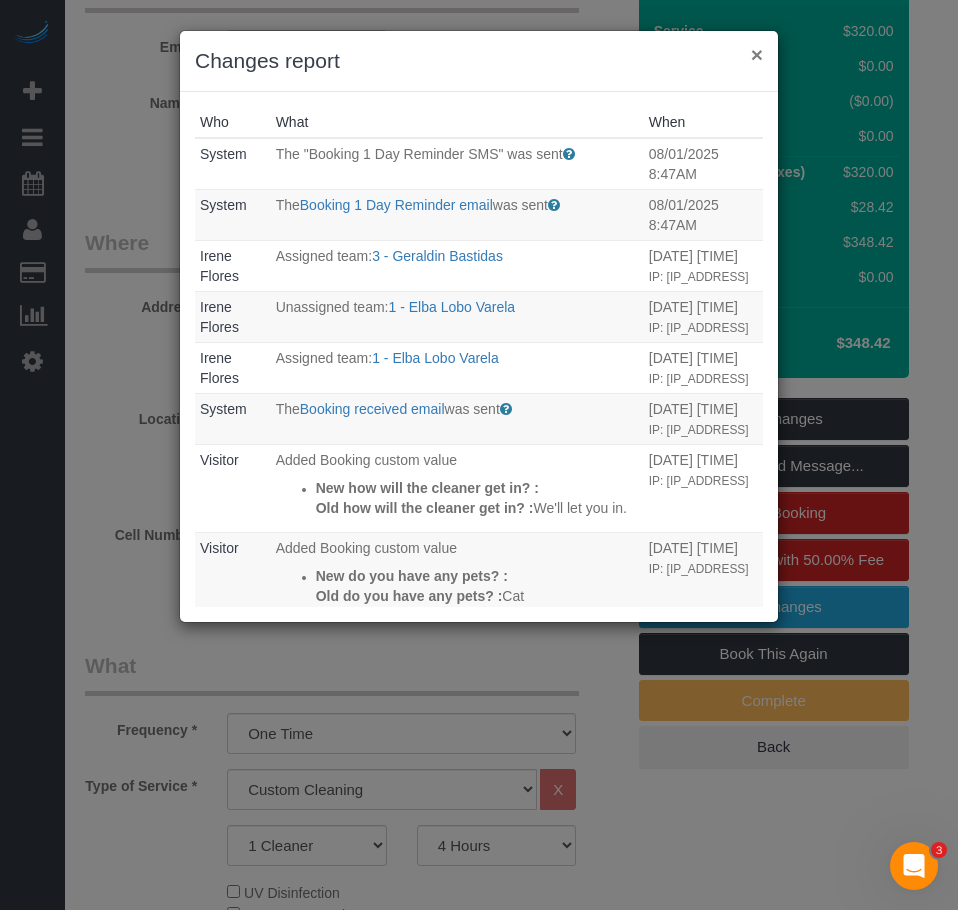 click on "×" at bounding box center [757, 54] 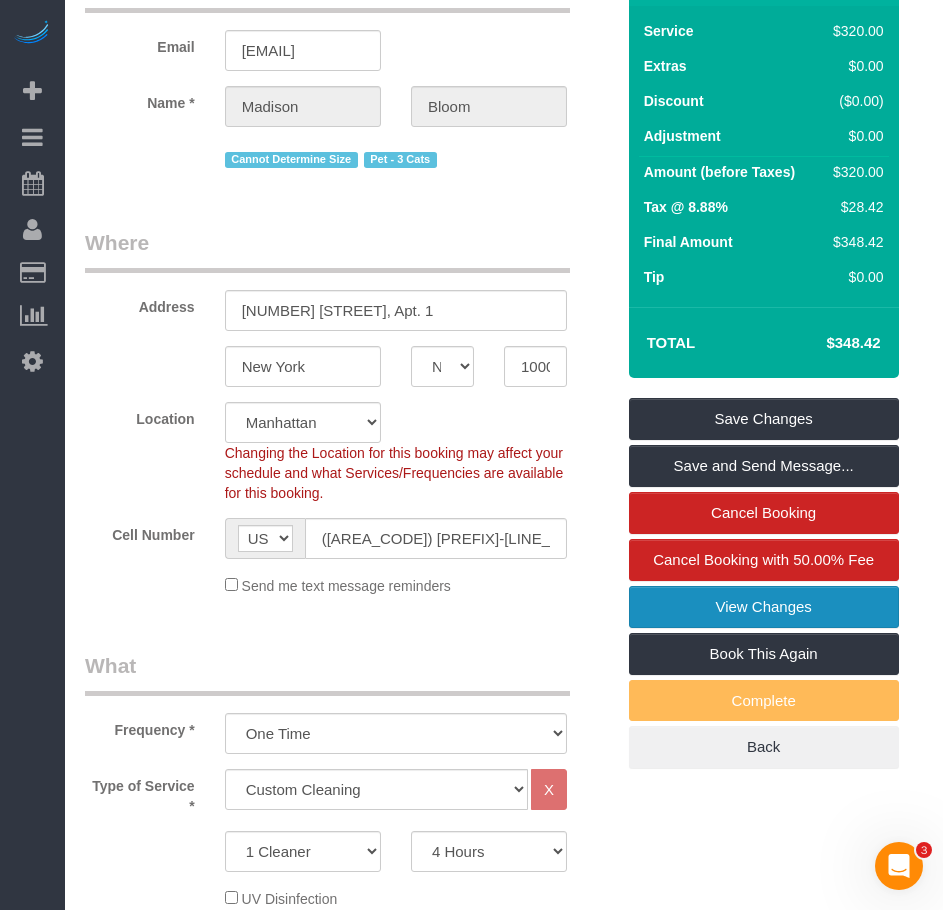scroll, scrollTop: 80, scrollLeft: 0, axis: vertical 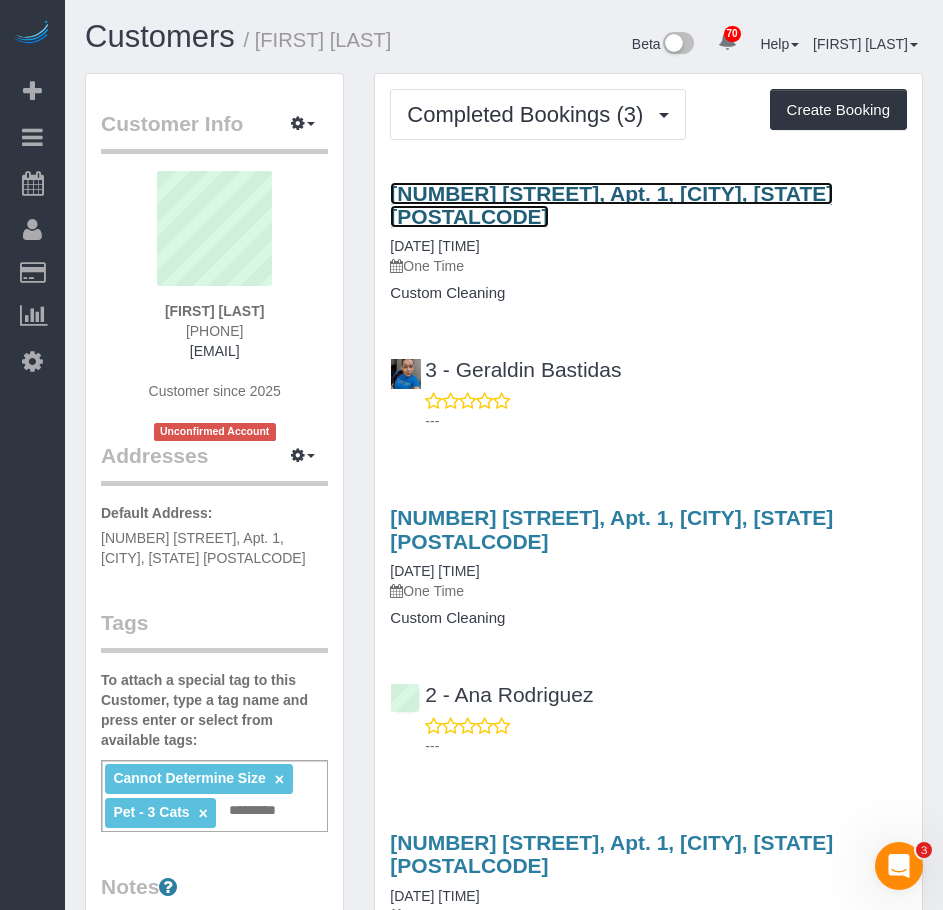 click on "349 West 30th Street, Apt. 1, New York, NY 10001" at bounding box center [611, 205] 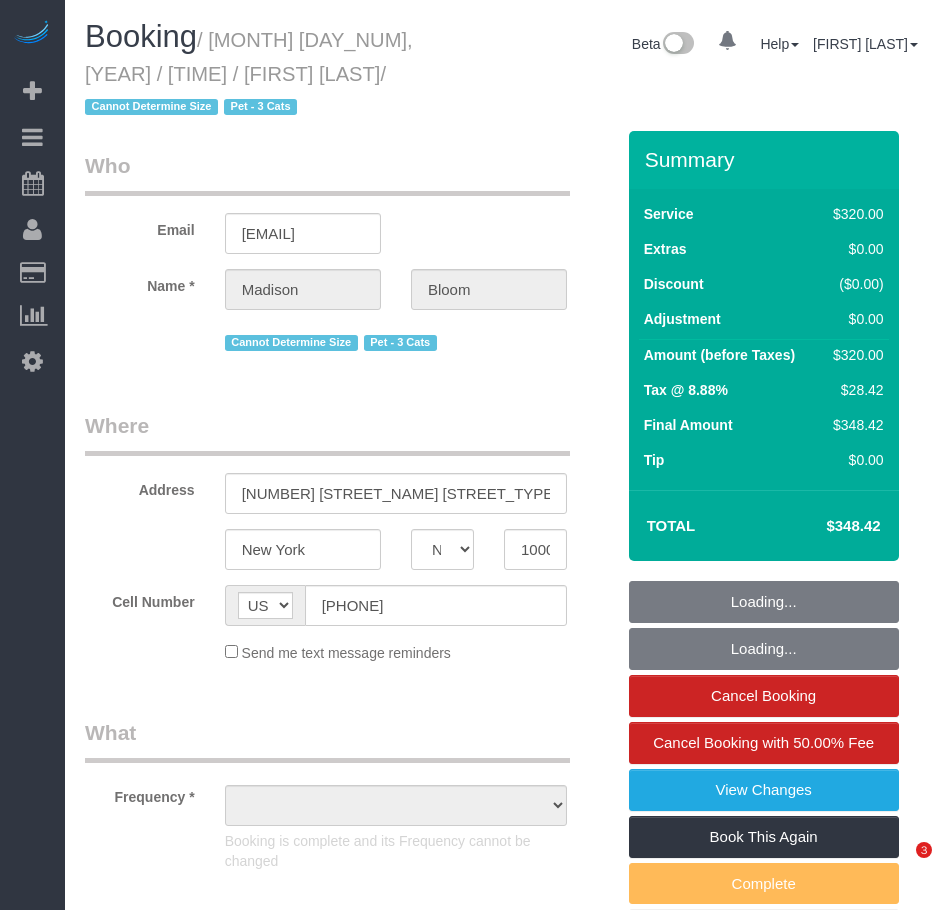select on "NY" 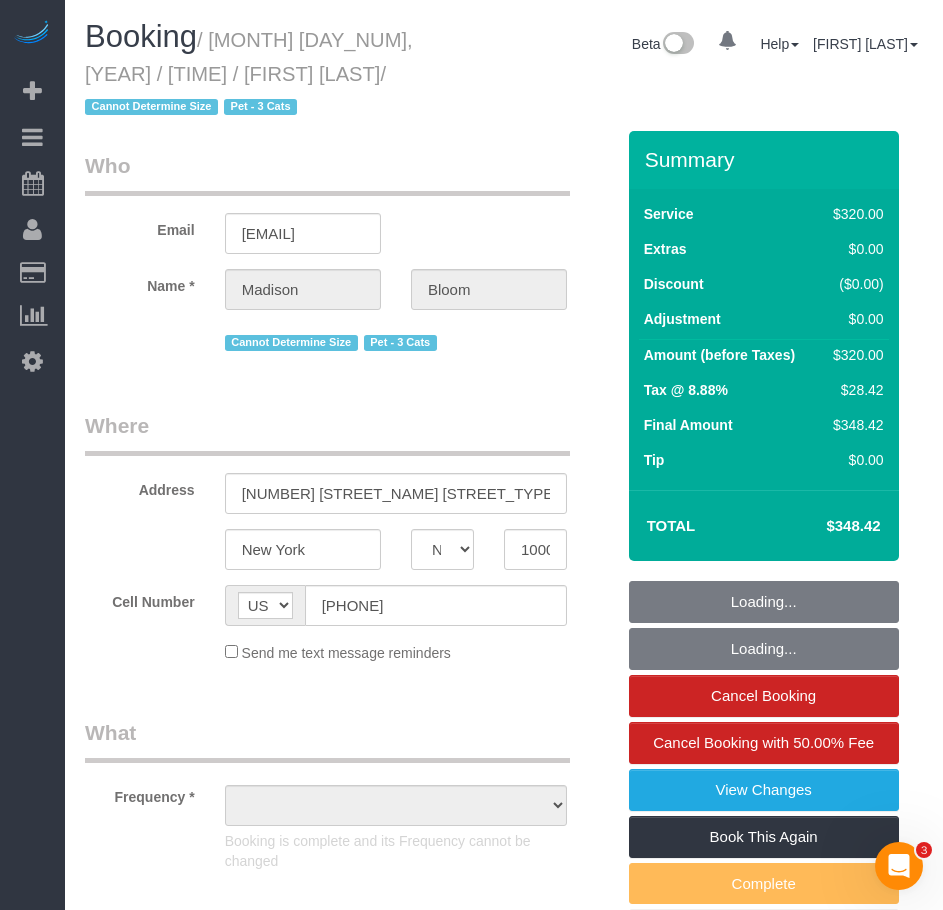 scroll, scrollTop: 0, scrollLeft: 0, axis: both 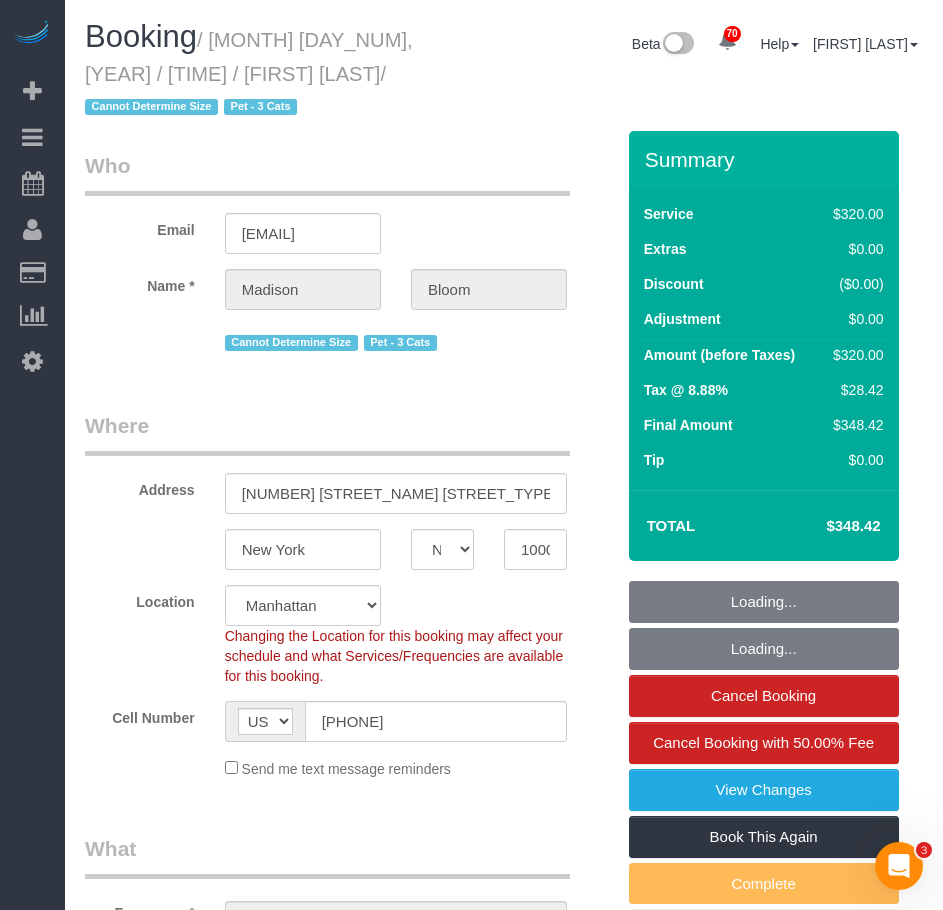 select on "object:979" 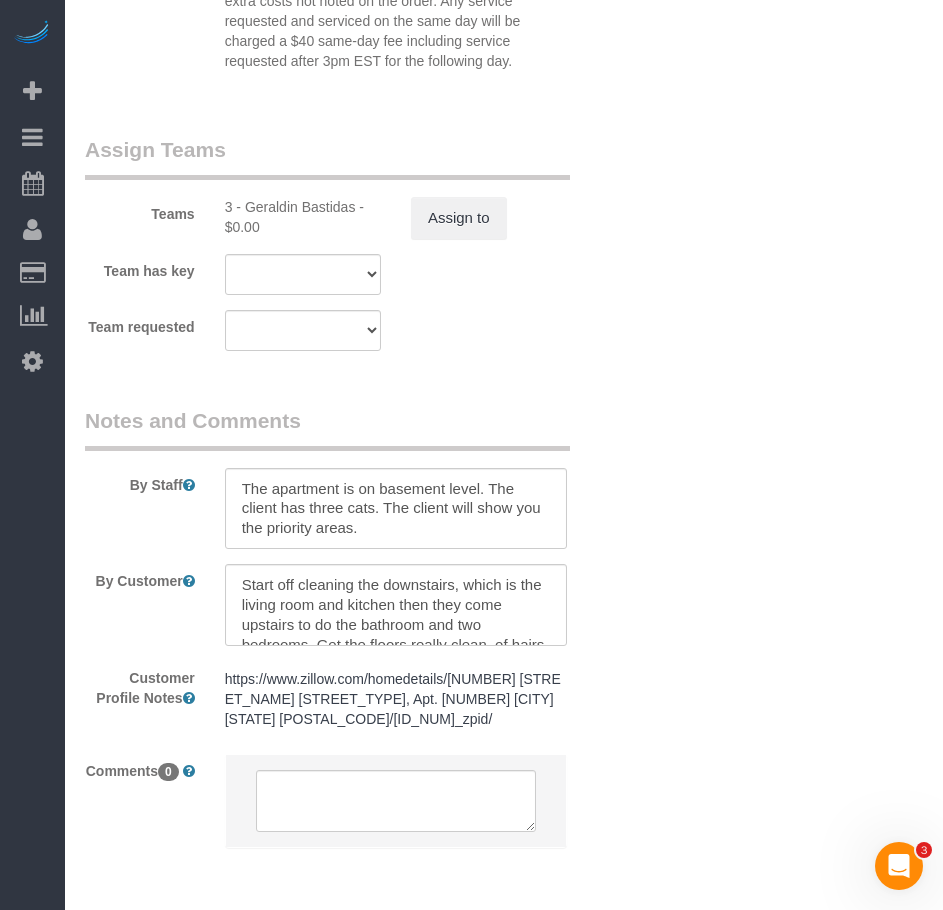 scroll, scrollTop: 2483, scrollLeft: 0, axis: vertical 